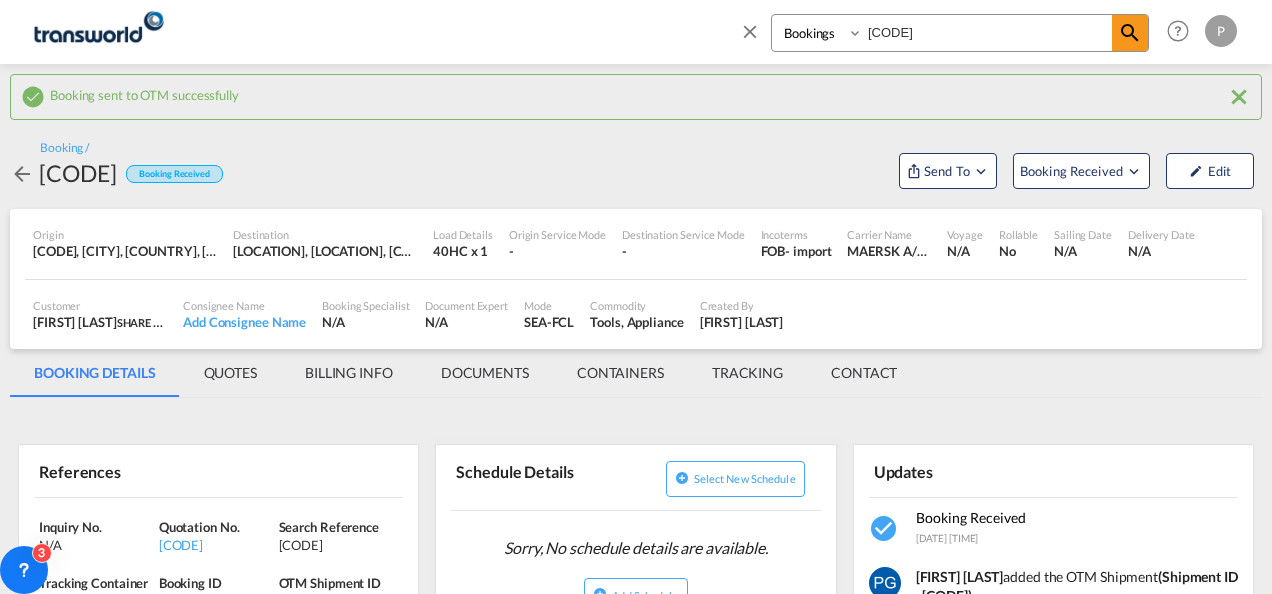 scroll, scrollTop: 0, scrollLeft: 0, axis: both 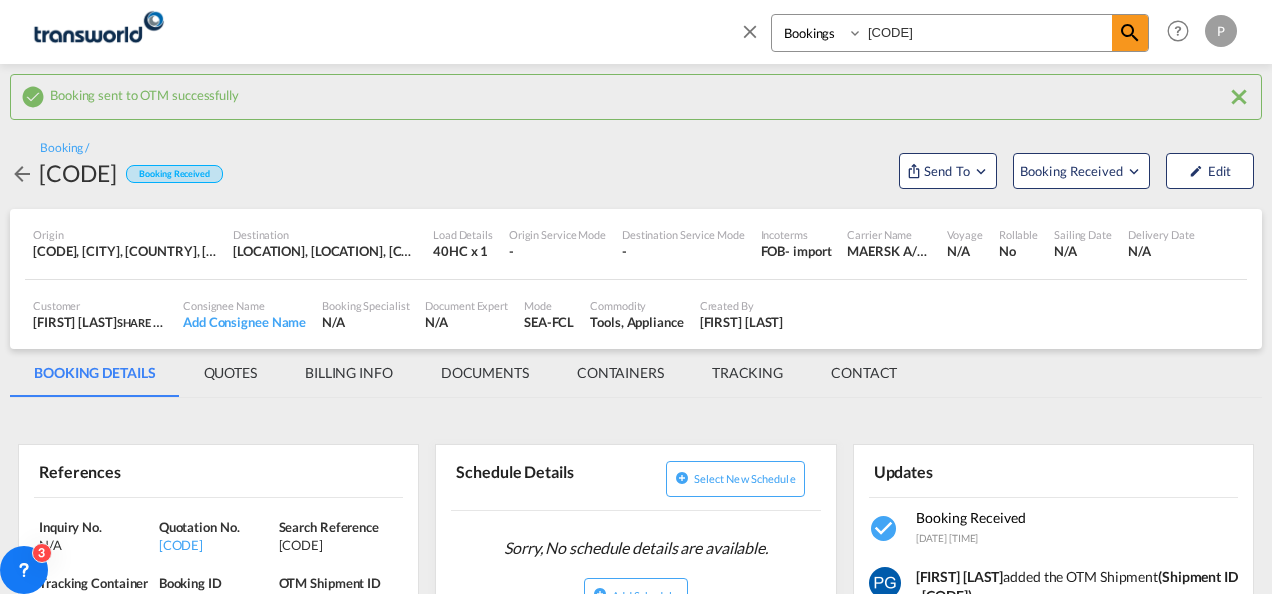 click on "Bookings Quotes Enquiries
Help Resources Product Release
P
My Profile Logout" at bounding box center (984, 31) 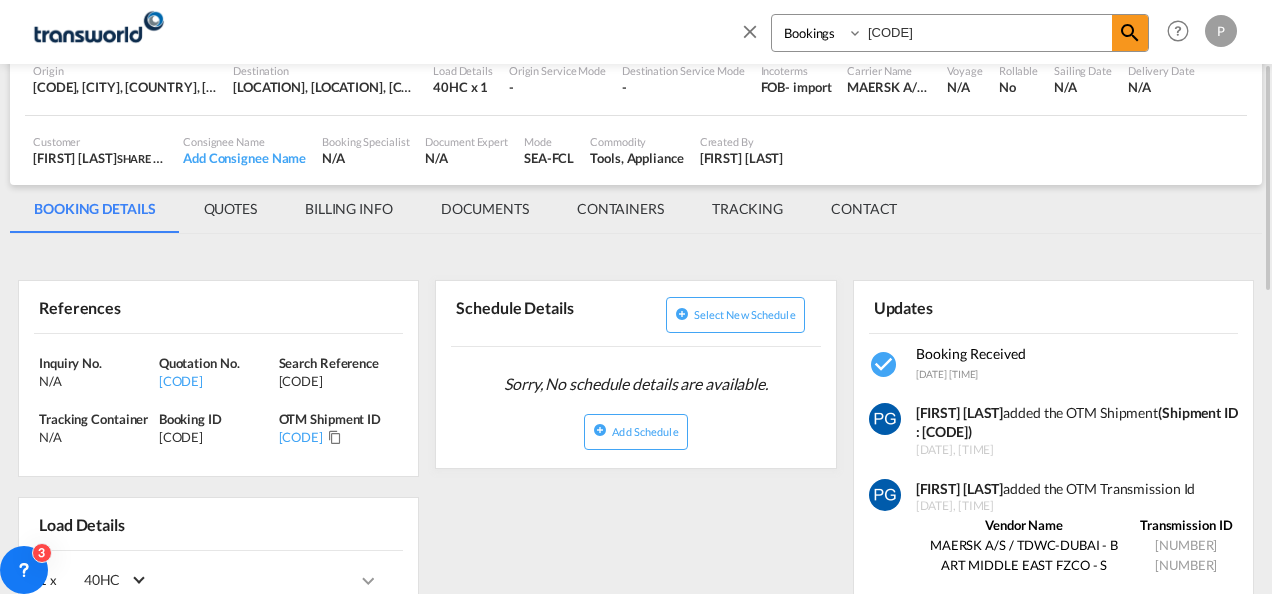 click at bounding box center [750, 31] 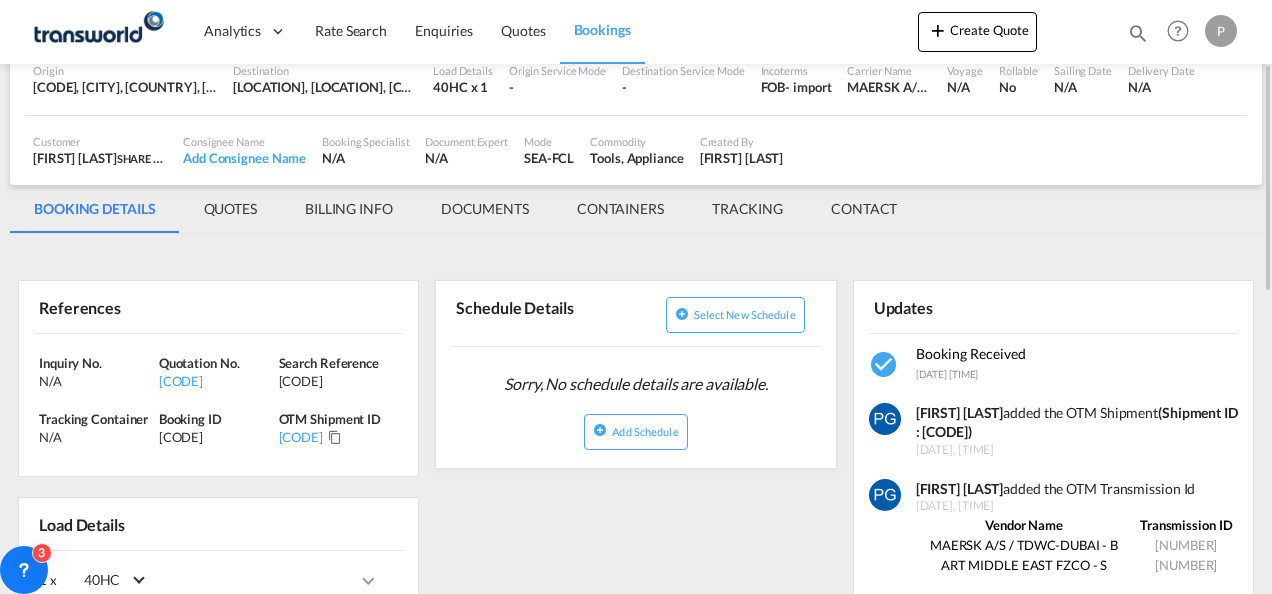 scroll, scrollTop: 0, scrollLeft: 0, axis: both 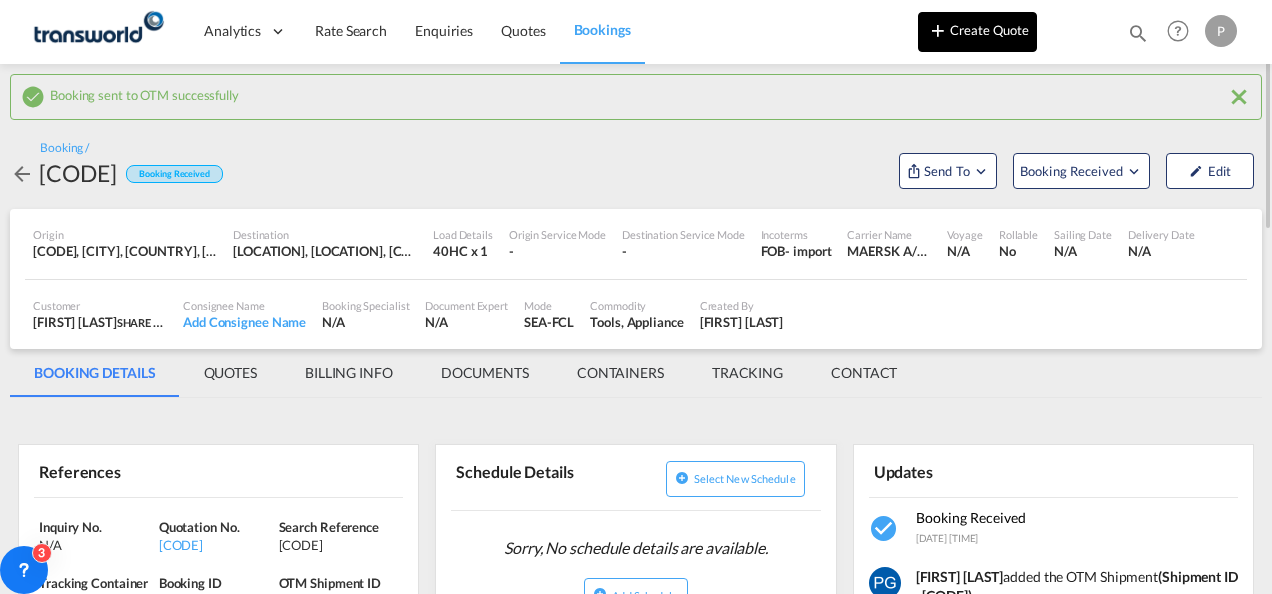 click on "Create Quote" at bounding box center (977, 32) 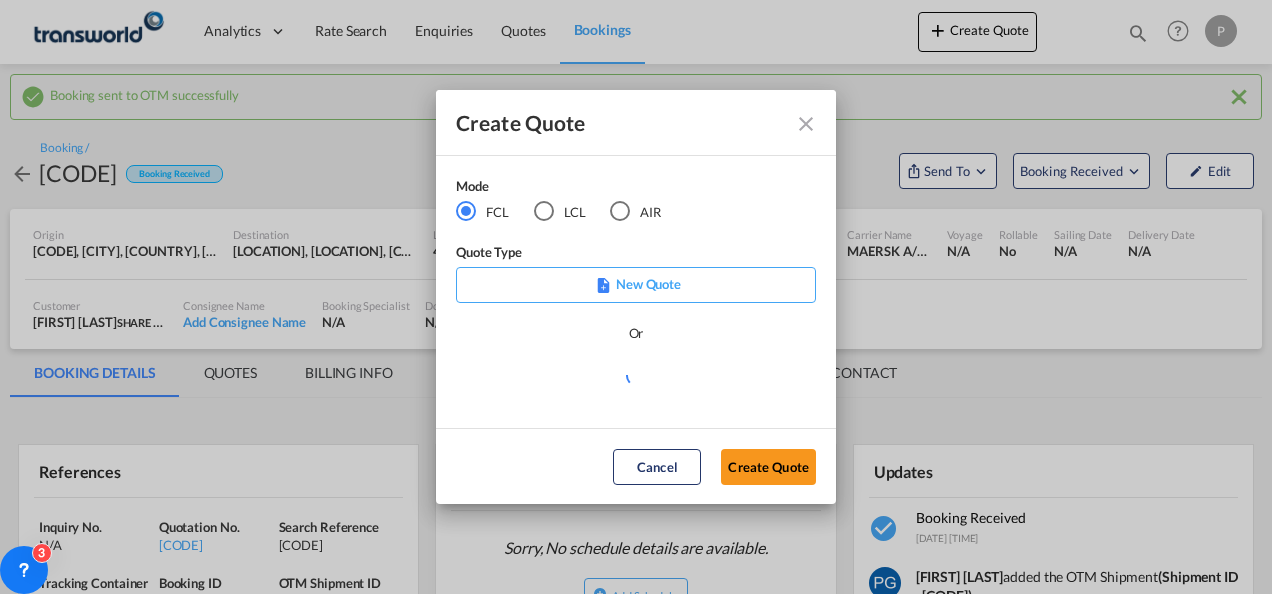 click at bounding box center [544, 211] 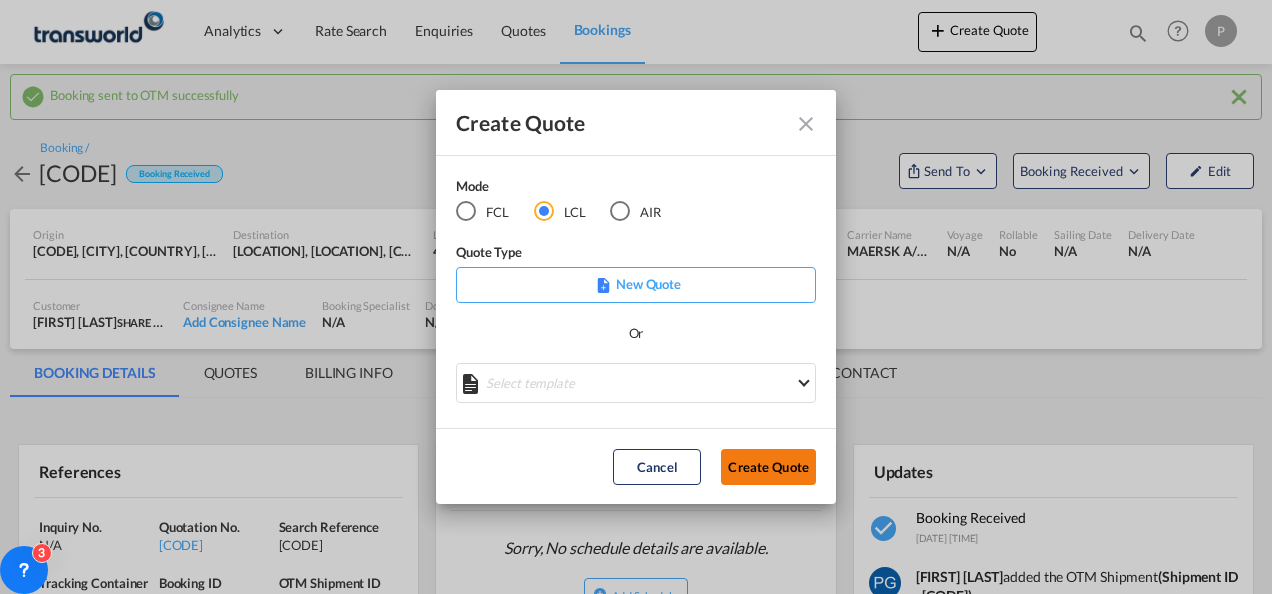 click on "Create Quote" 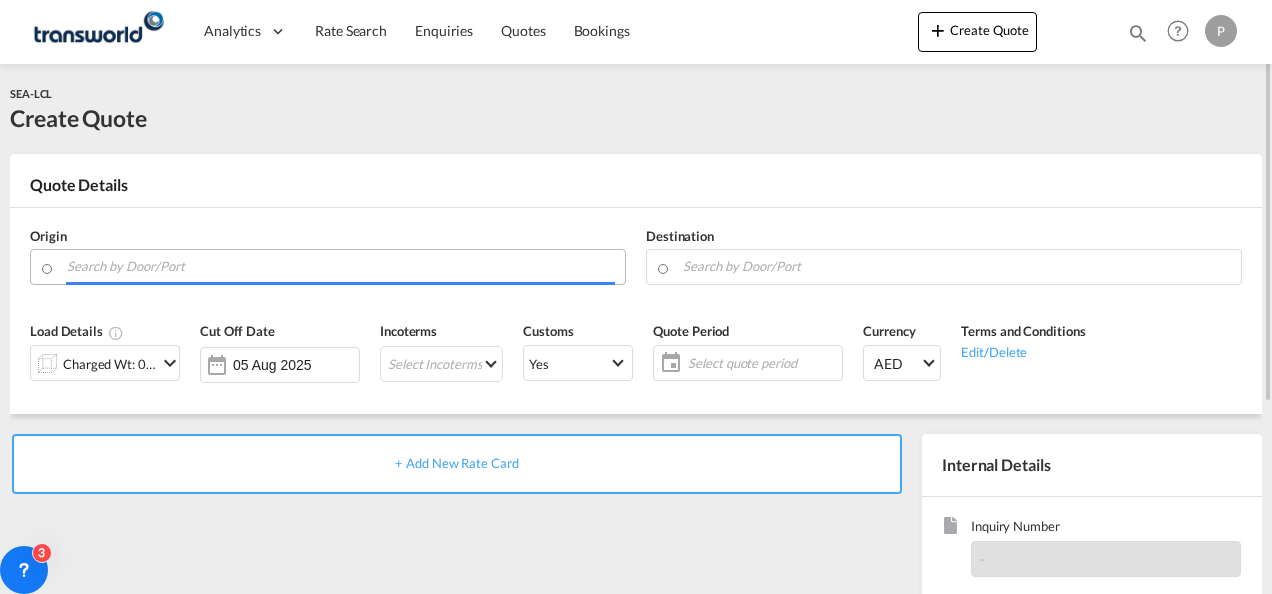 click at bounding box center [341, 266] 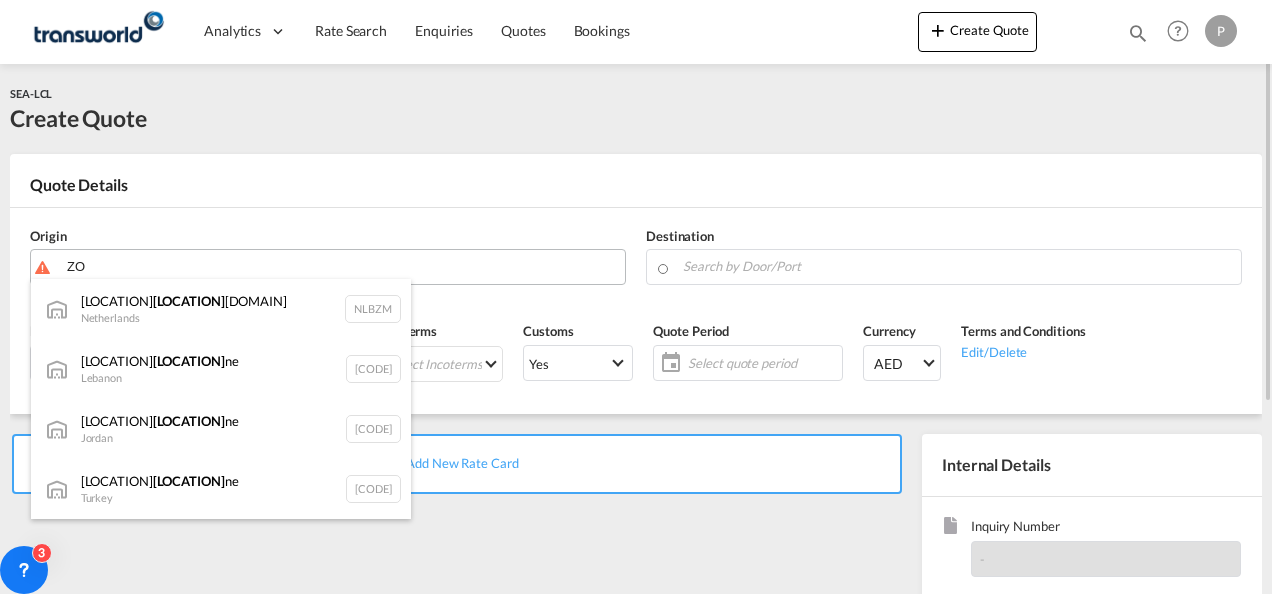 type on "ZO" 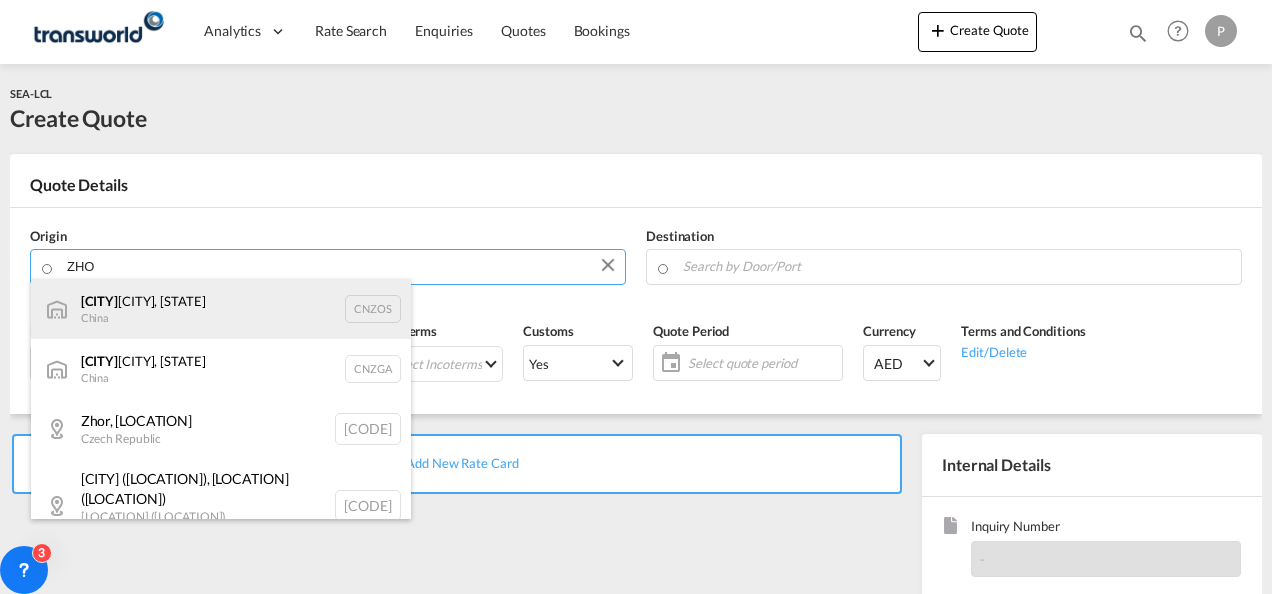 click on "[CITY], [STATE] [COUNTRY]
[CODE]" at bounding box center (221, 309) 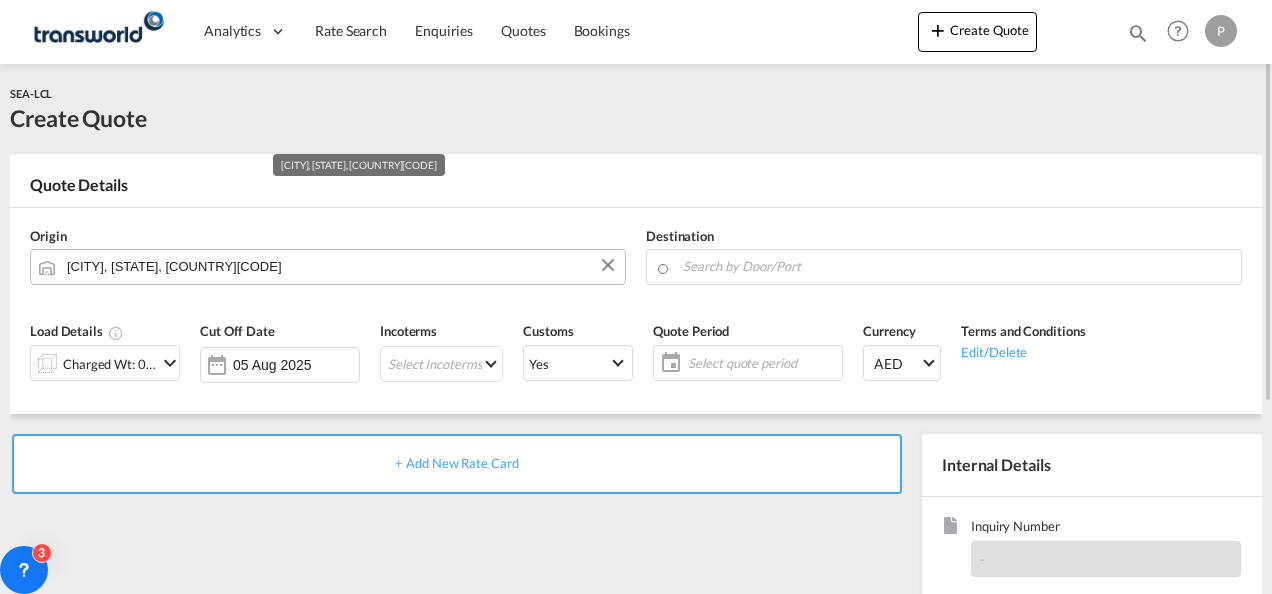 click on "[CITY], [STATE], [COUNTRY][CODE]" at bounding box center (341, 266) 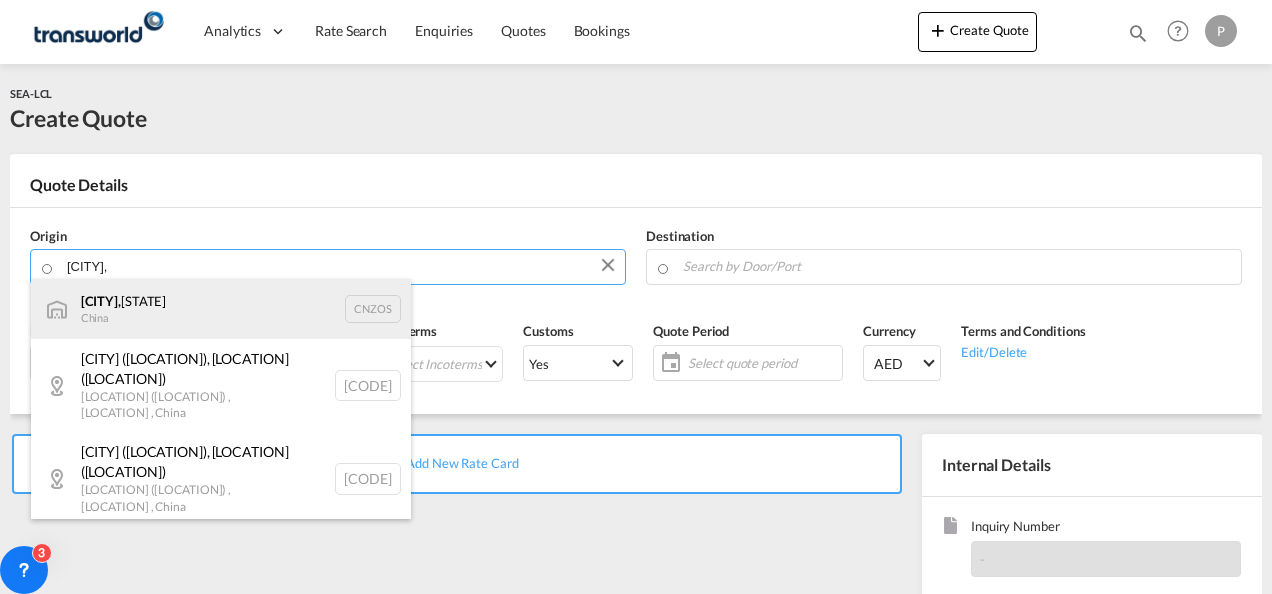 click on "[CITY], [STATE] [COUNTRY]
[CODE]" at bounding box center [221, 309] 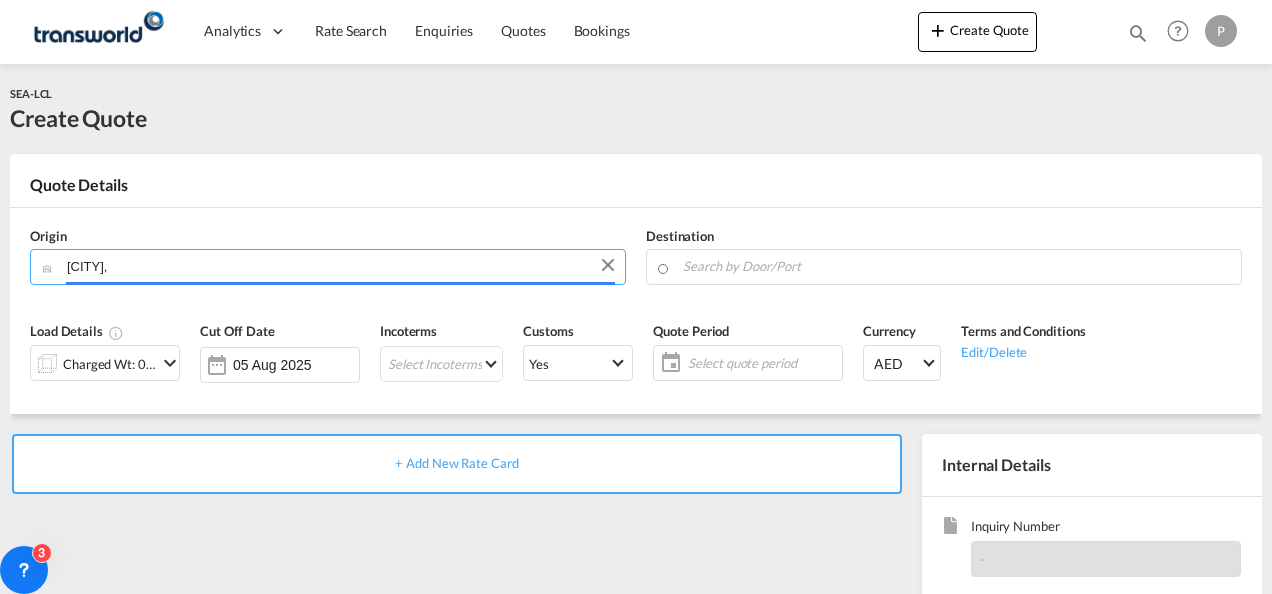 type on "[CITY], [STATE], [COUNTRY][CODE]" 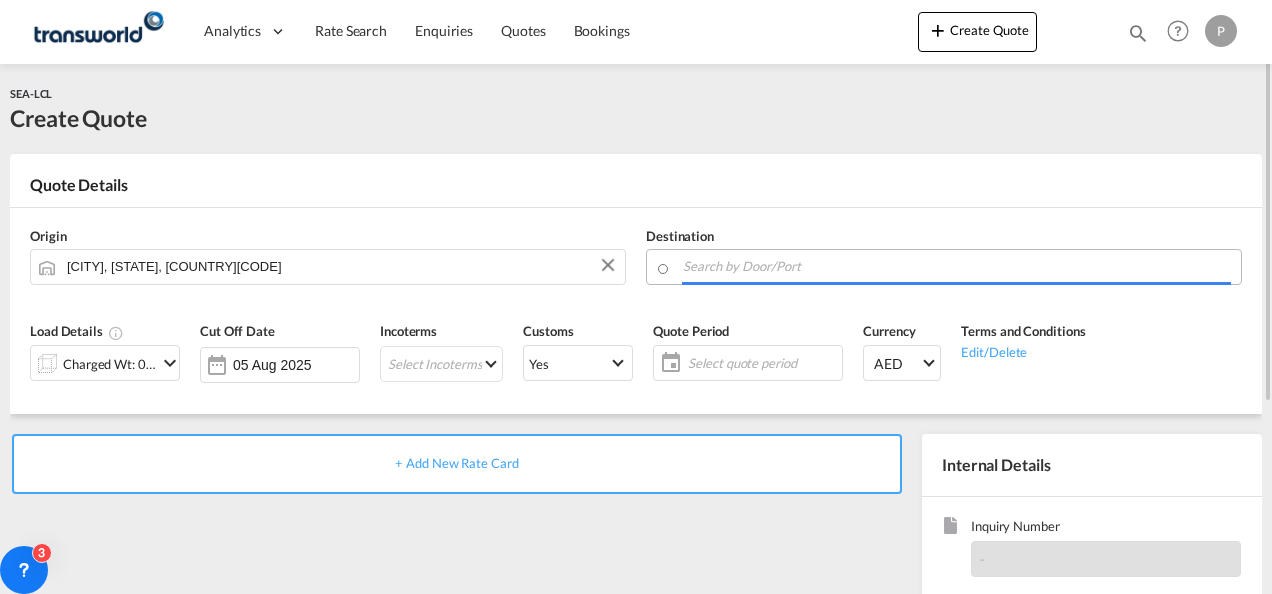 click at bounding box center (957, 266) 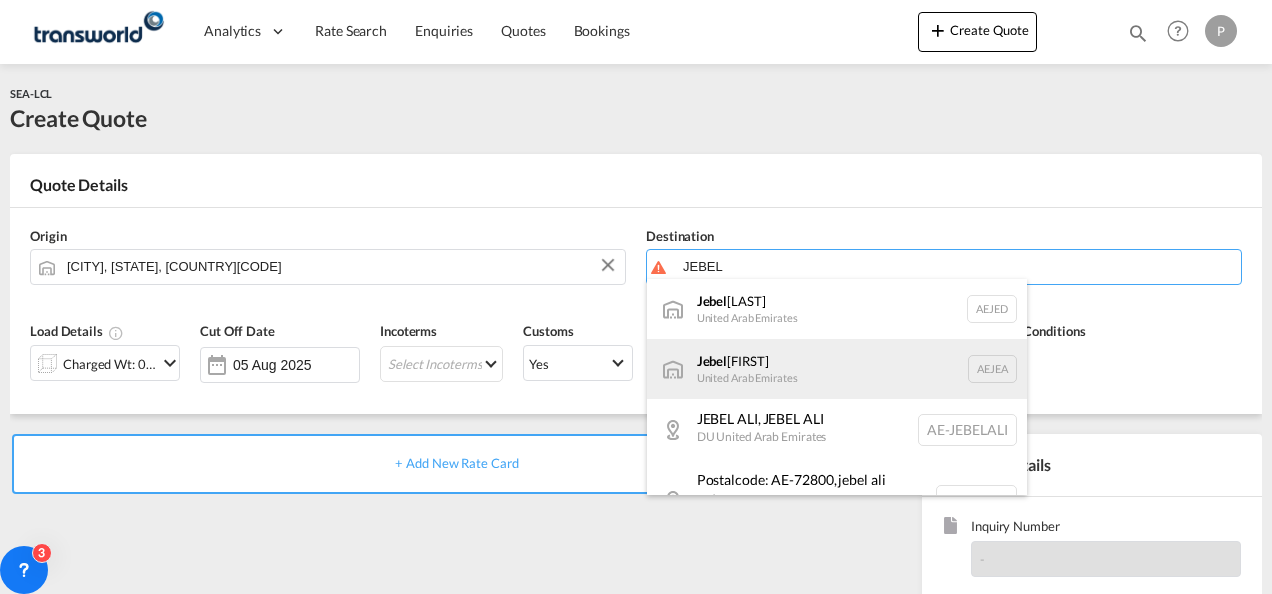 click on "[LOCATION]
[COUNTRY]
[CODE]" at bounding box center (837, 369) 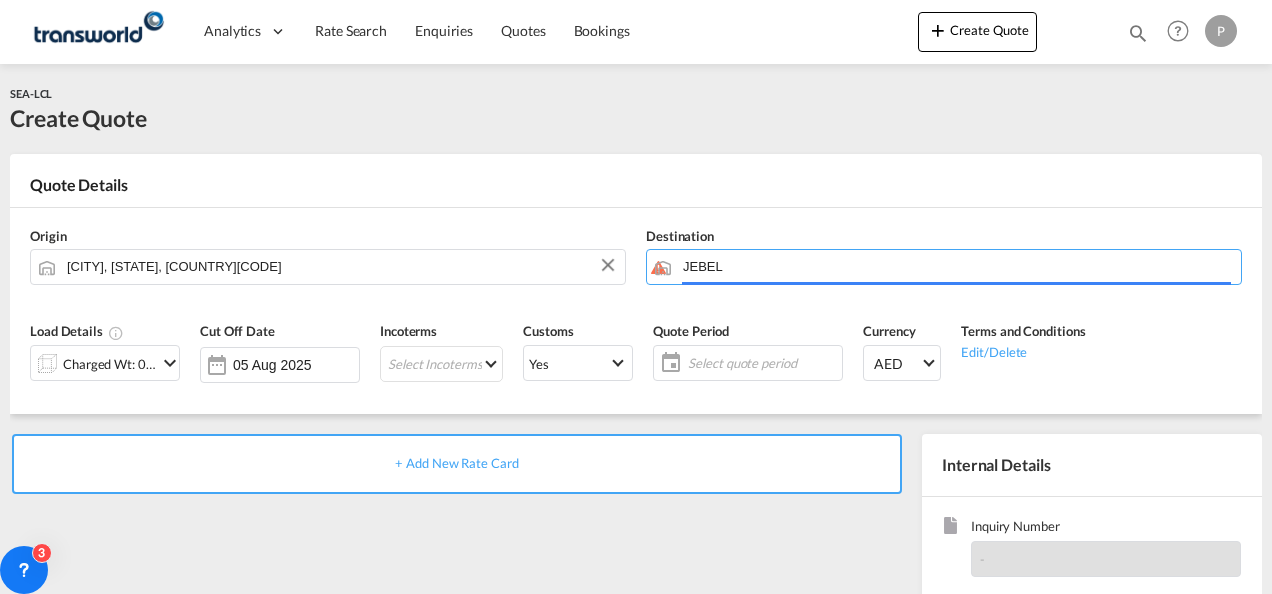 type on "Jebel Ali, AEJEA" 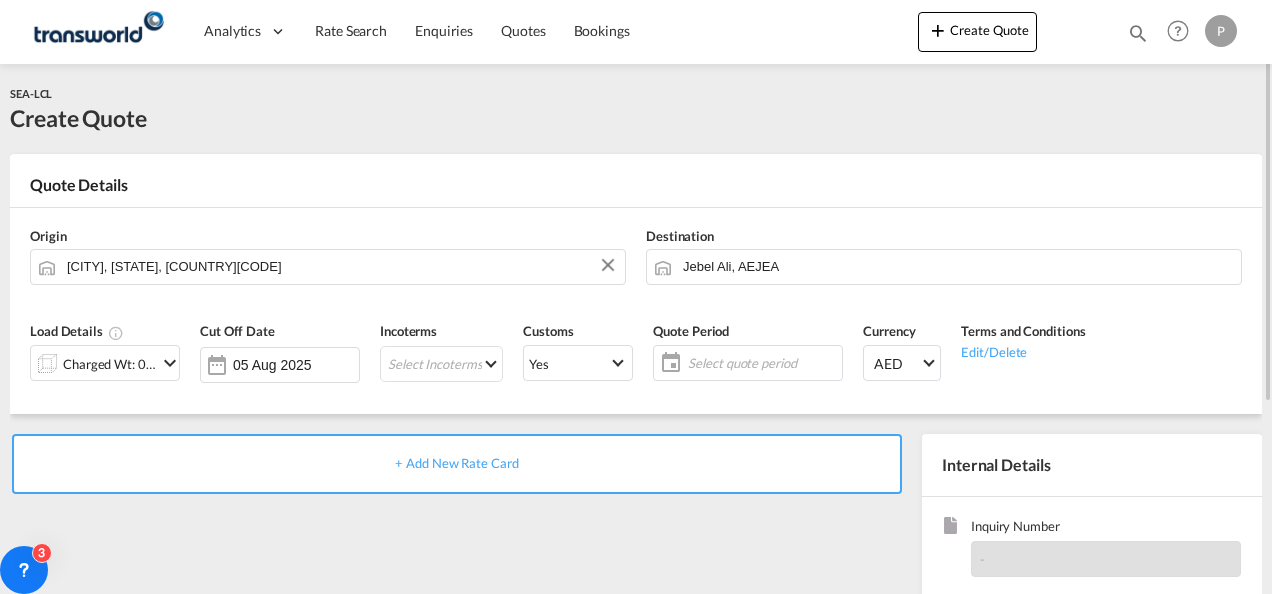 click on "Charged Wt: 0.00 W/M" at bounding box center (105, 361) 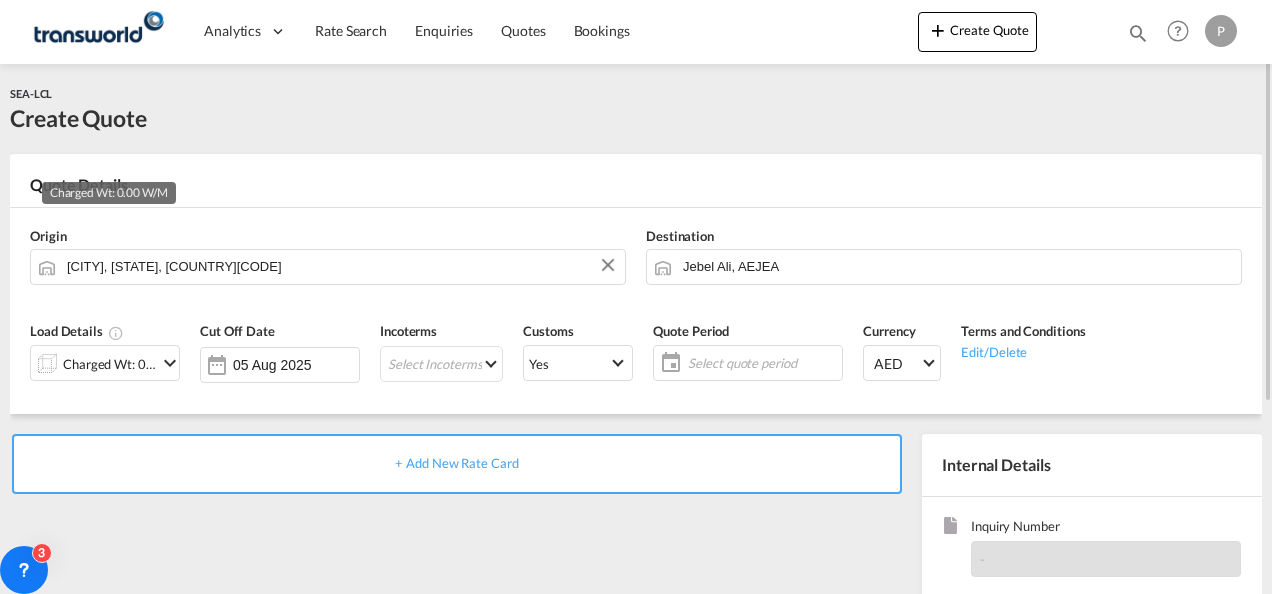 click on "Charged Wt: 0.00 W/M" at bounding box center [110, 364] 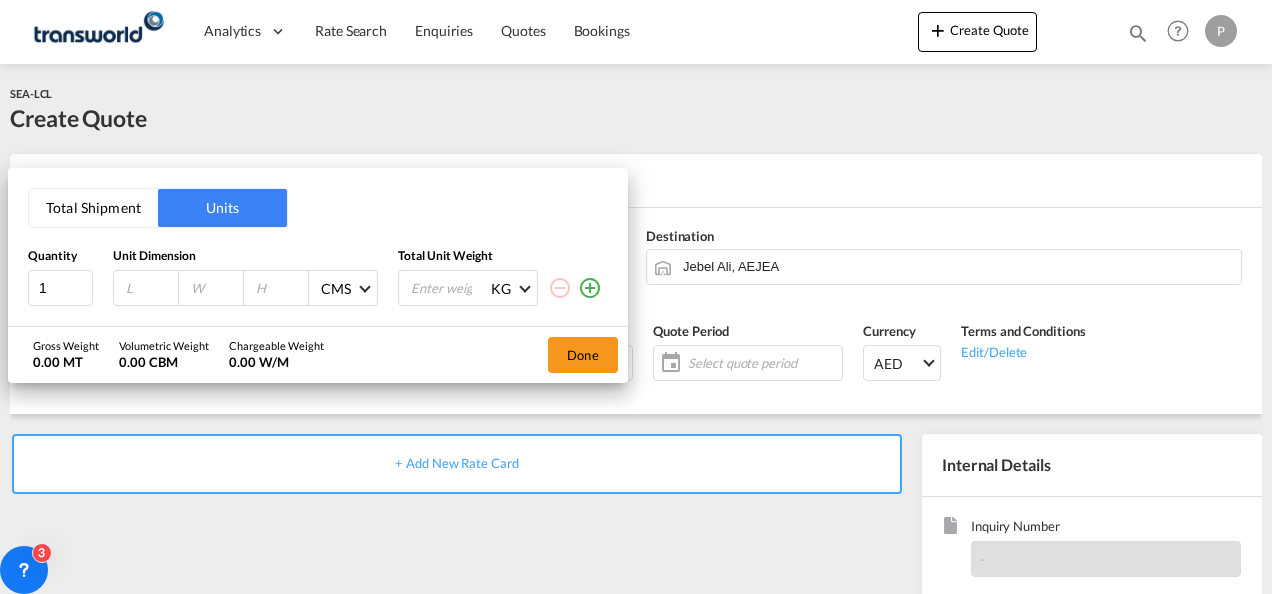 click on "Total Shipment" at bounding box center [93, 208] 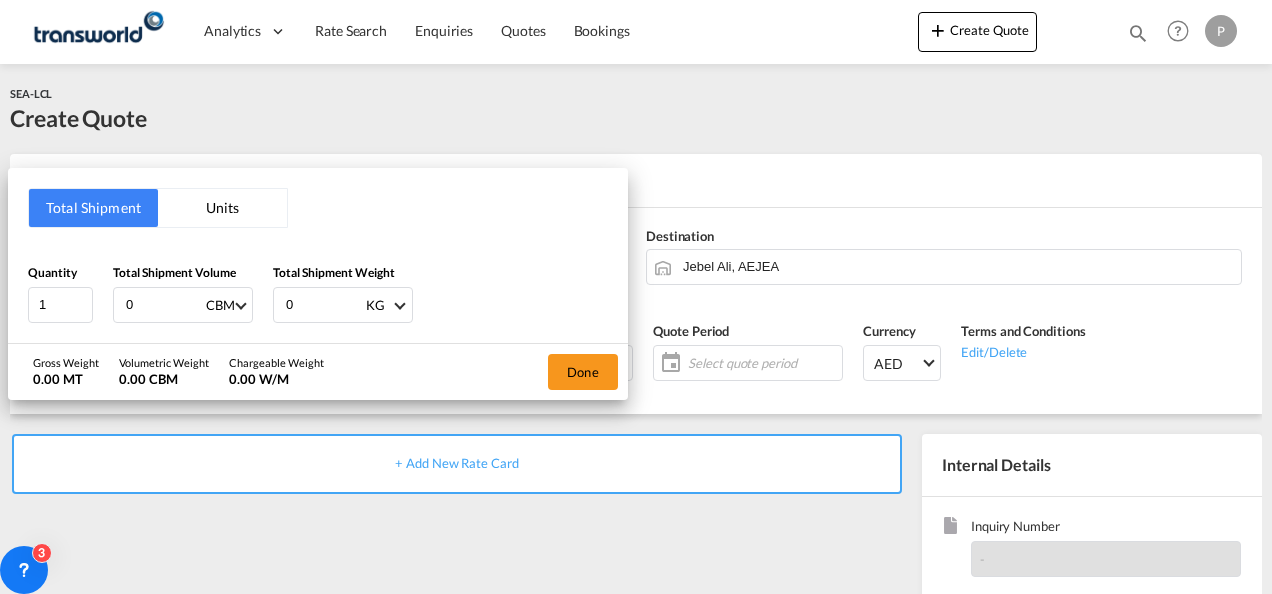 type 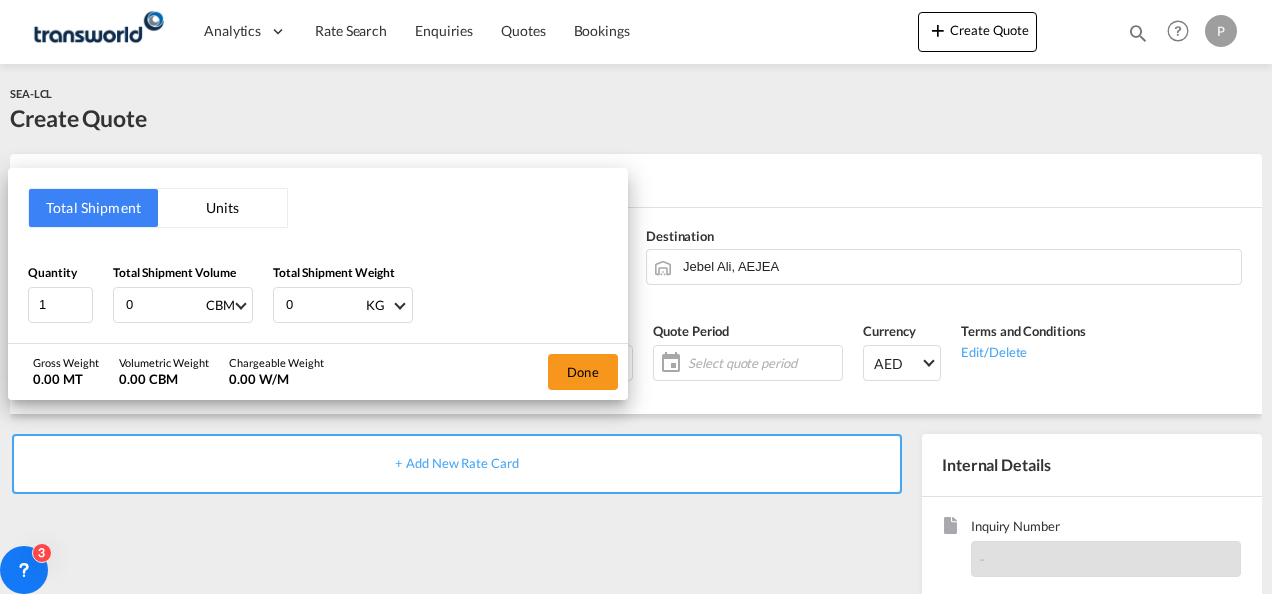 click on "0" at bounding box center [164, 305] 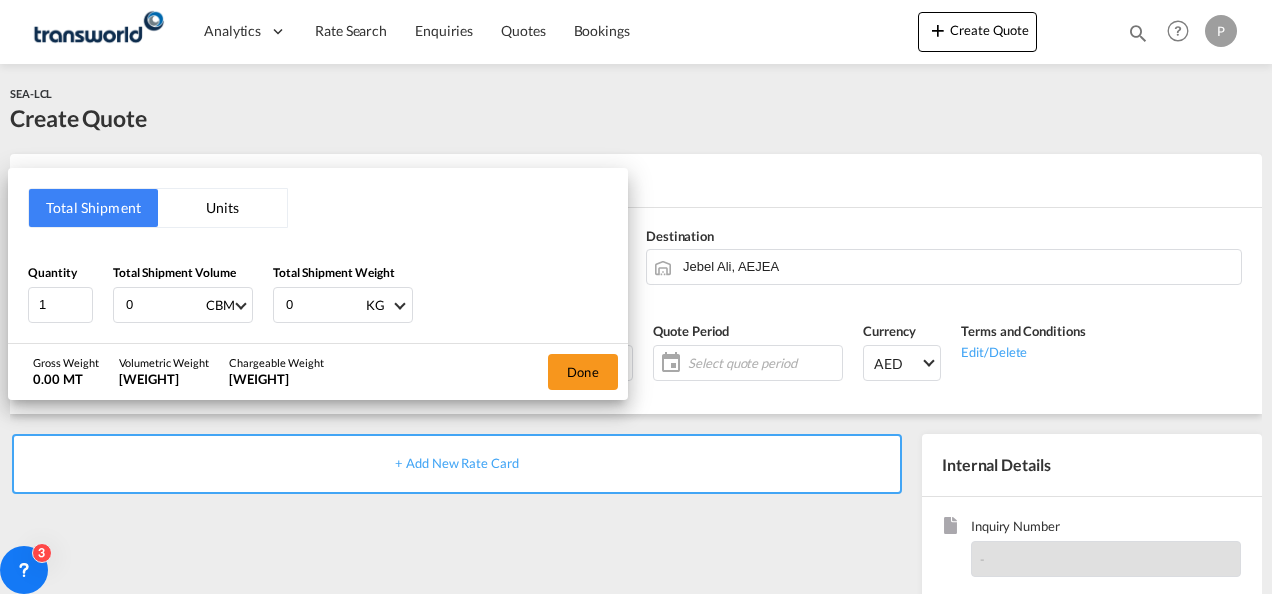 type on "[WEIGHT]" 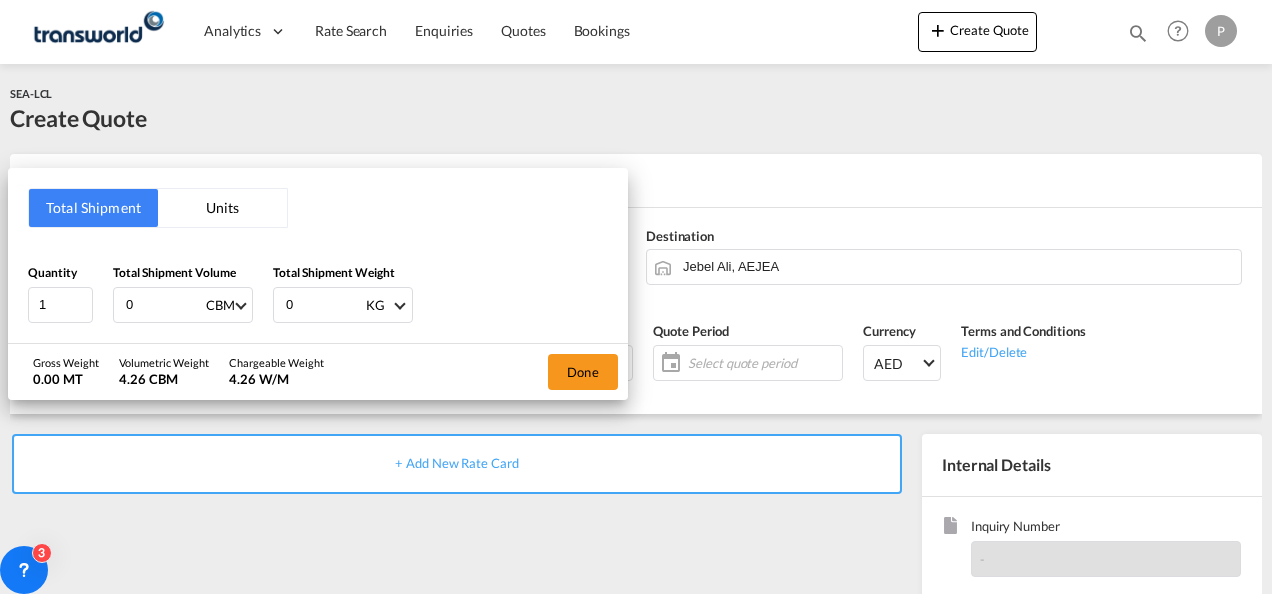 click on "0" at bounding box center (324, 305) 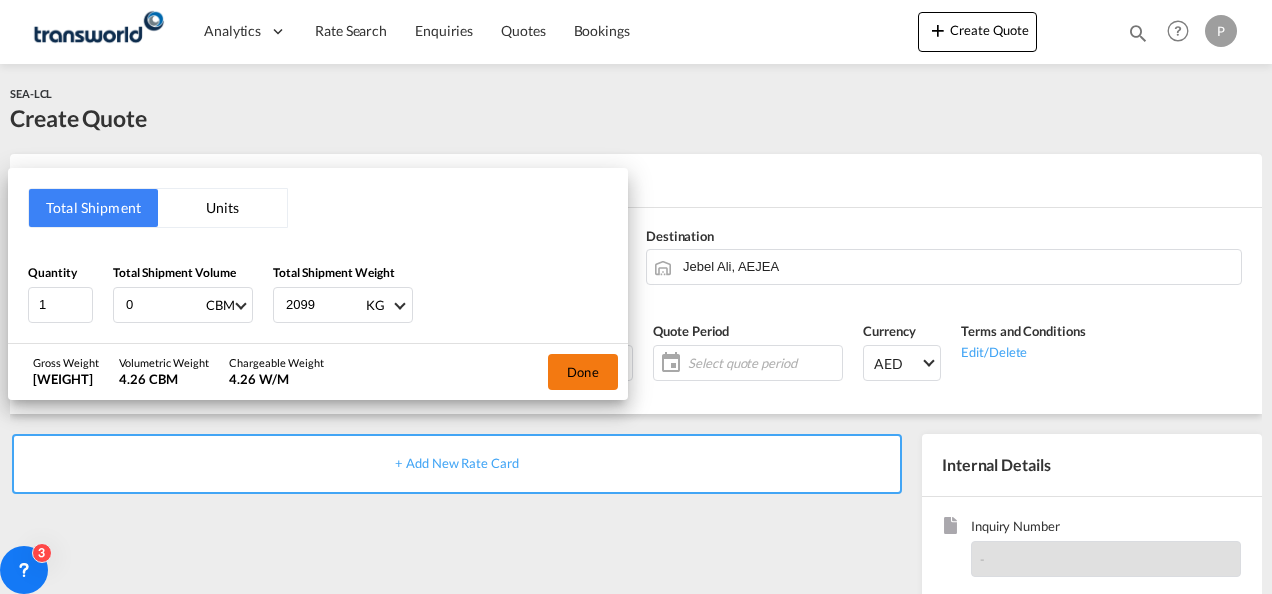 type on "2099" 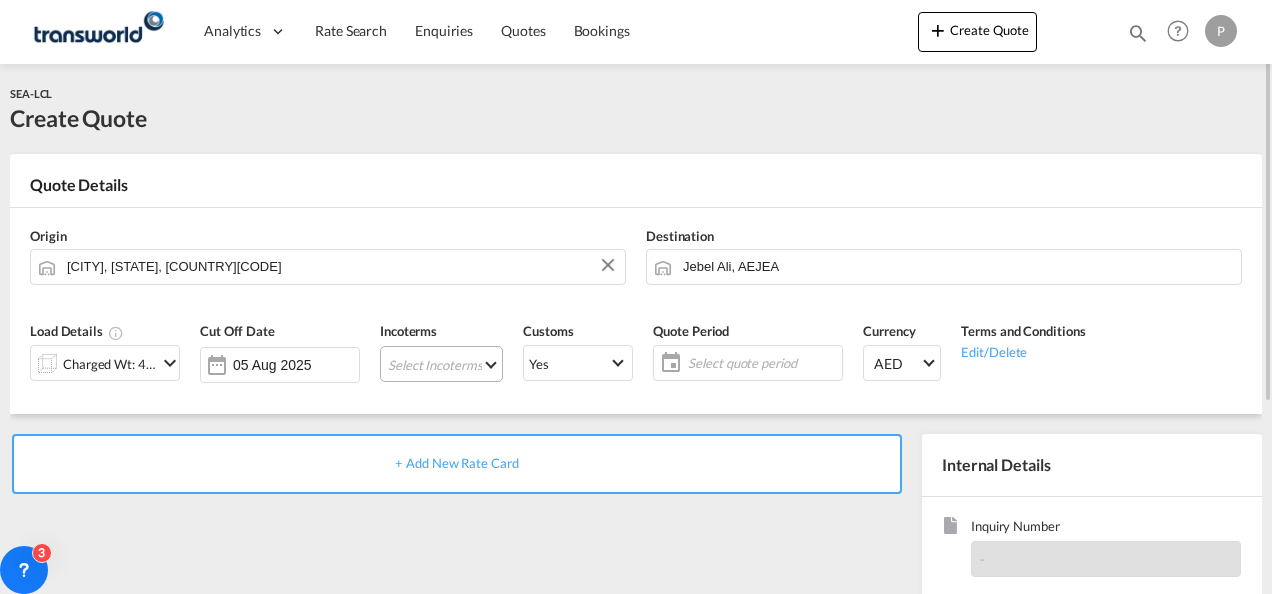 click on "Select Incoterms
FCA - import
Free Carrier DPU - export
Delivery at Place Unloaded DPU - import
Delivery at Place Unloaded CPT - export
Carrier Paid to DAP - import
Delivered at Place EXW - import
Ex Works FAS - import
Free Alongside Ship FOB - export
Free on Board CFR - export
Cost and Freight CIF - import
Cost,Insurance and Freight DDP - export
Delivery Duty Paid EXW - export
Ex Works FOB - import
Free on Board FAS - export
Free Alongside Ship CIP - import
Carriage and Insurance Paid to CPT - import
Carrier Paid to CIP - export
Carriage and Insurance Paid to DAP - export
Delivered at Place FCA - export
Free Carrier CFR - import
Cost and Freight CIF - export
Cost,Insurance and Freight" at bounding box center [441, 364] 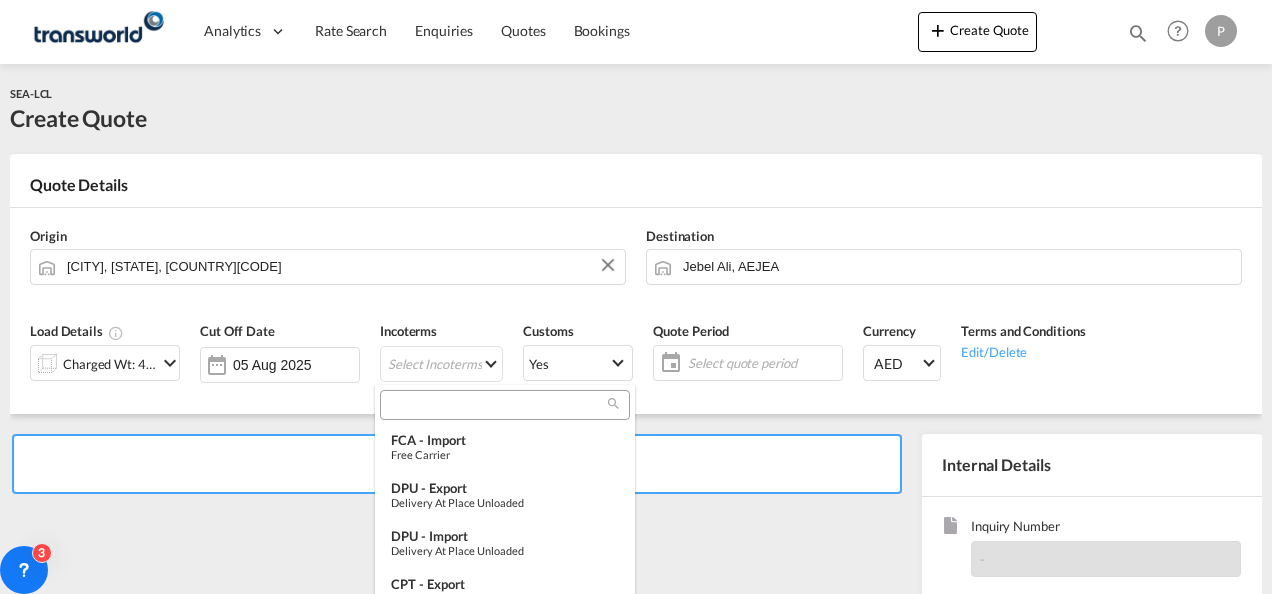 type on "[object Object]" 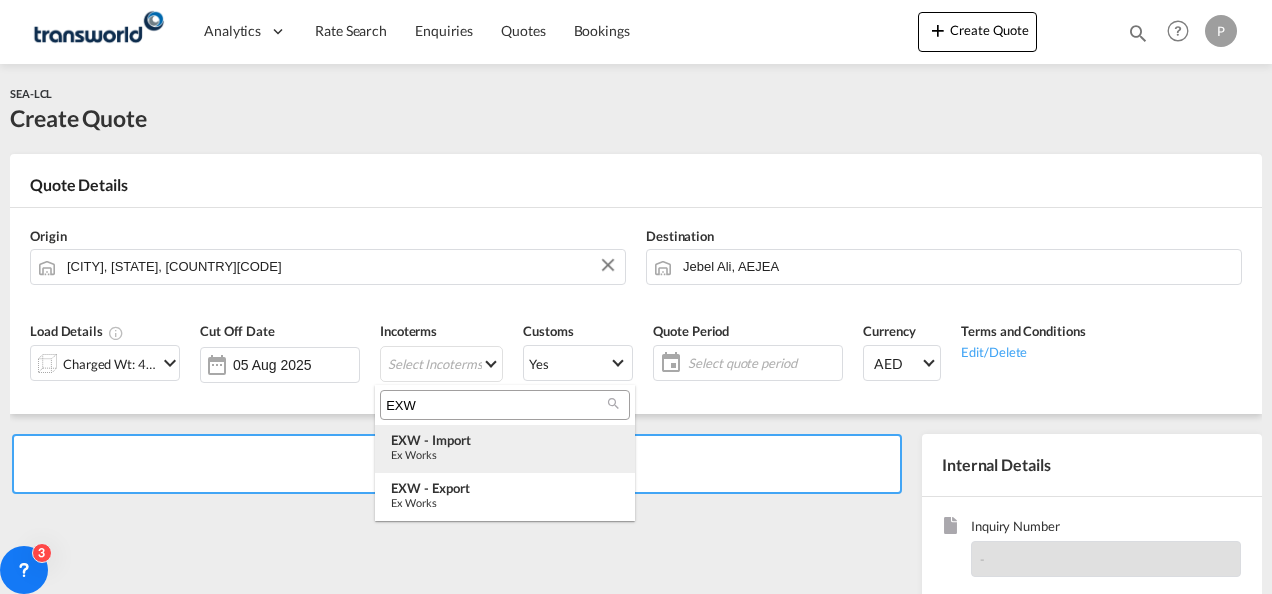 type on "EXW" 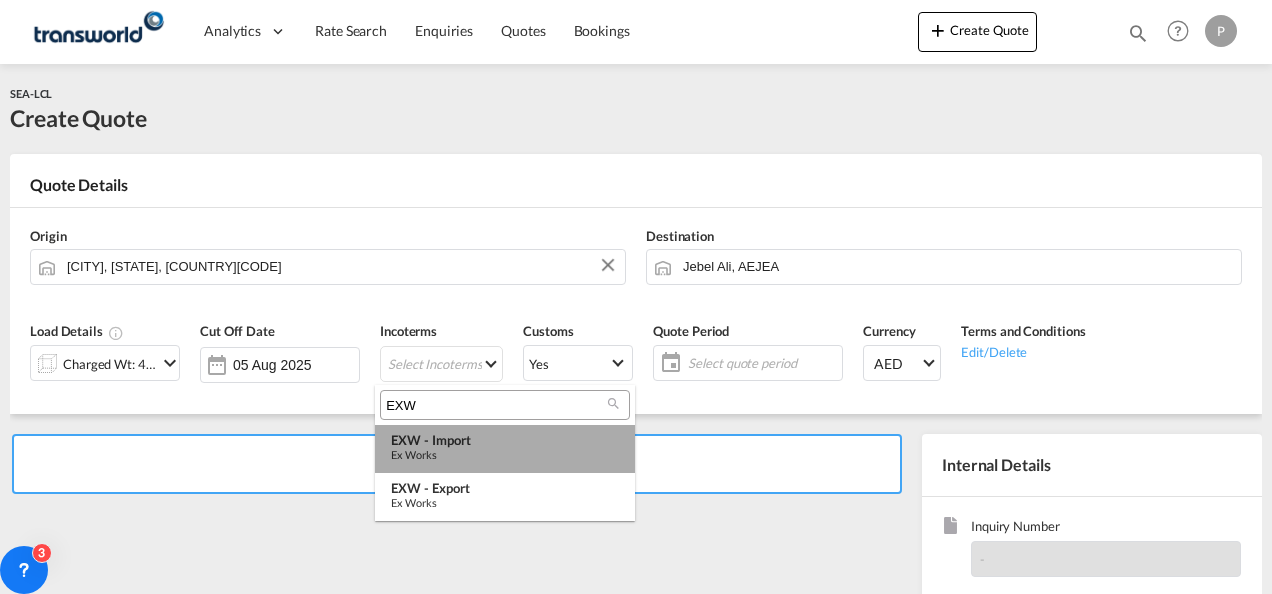 click on "Ex Works" at bounding box center [505, 454] 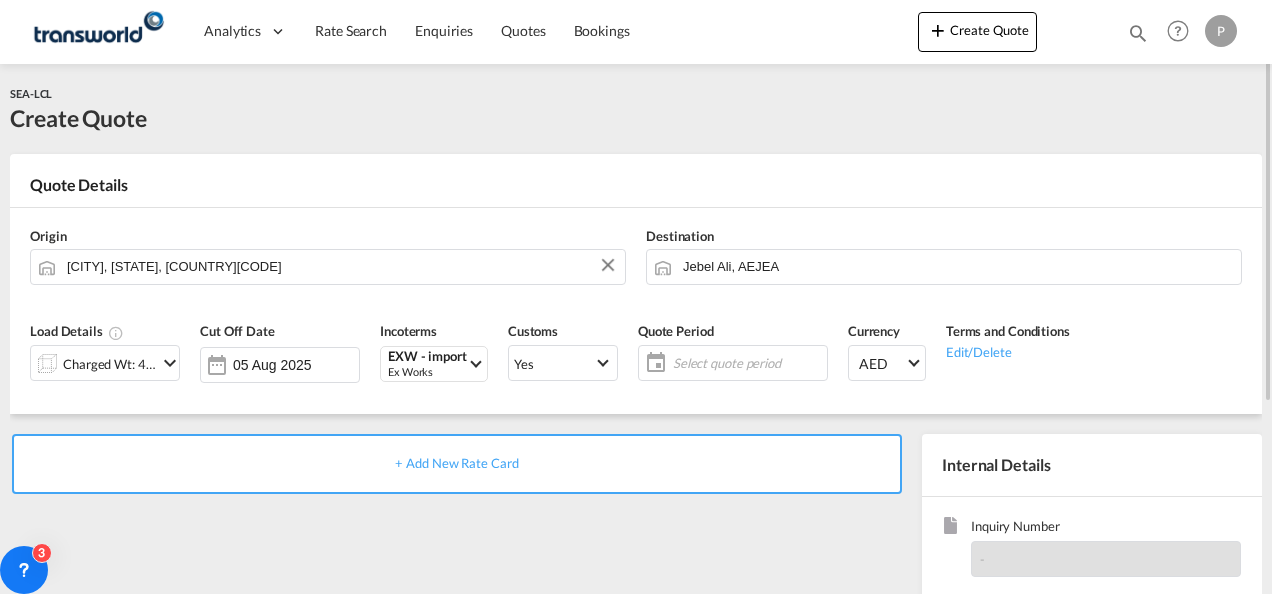 click on "Select quote period" 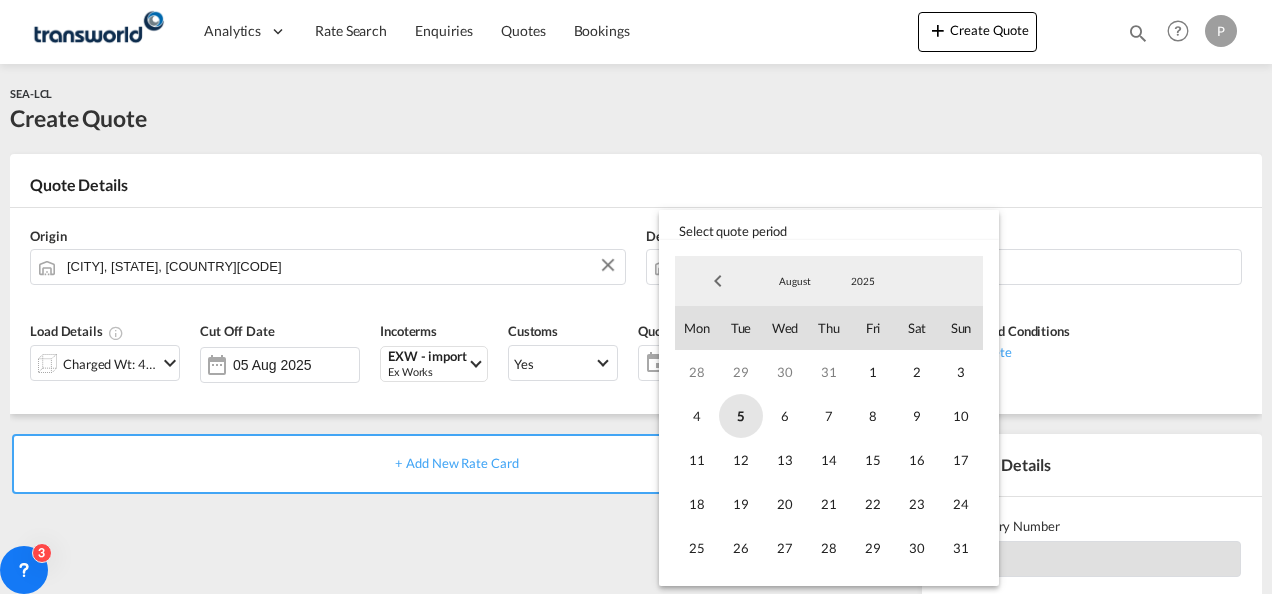 click on "5" at bounding box center [741, 416] 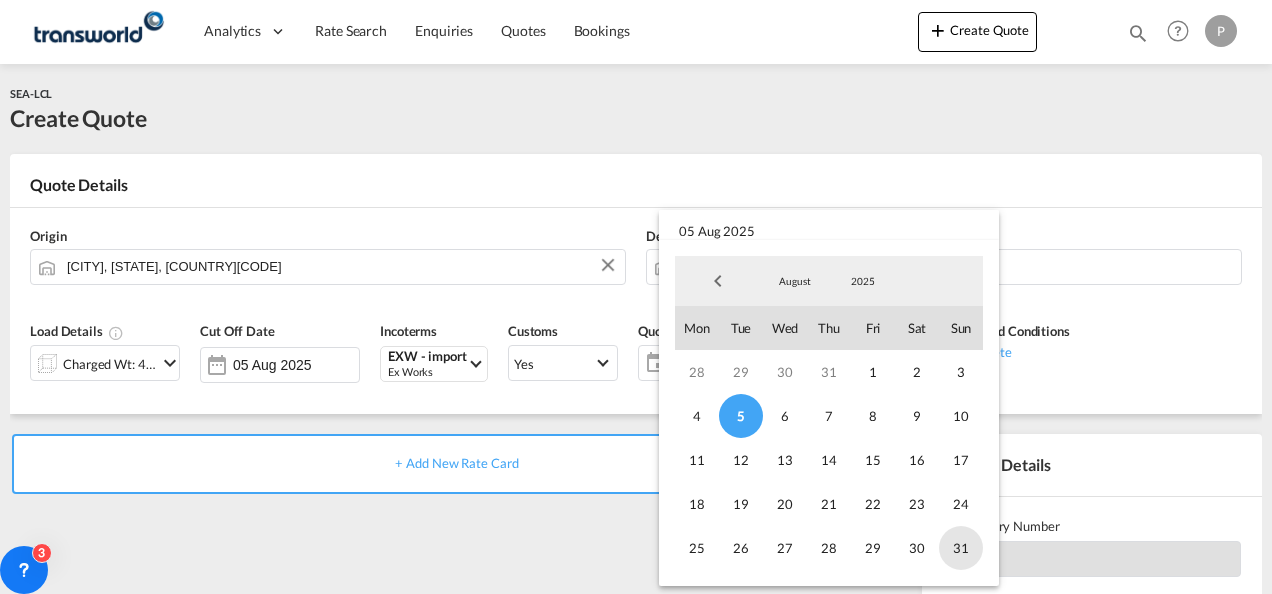 click on "31" at bounding box center [961, 548] 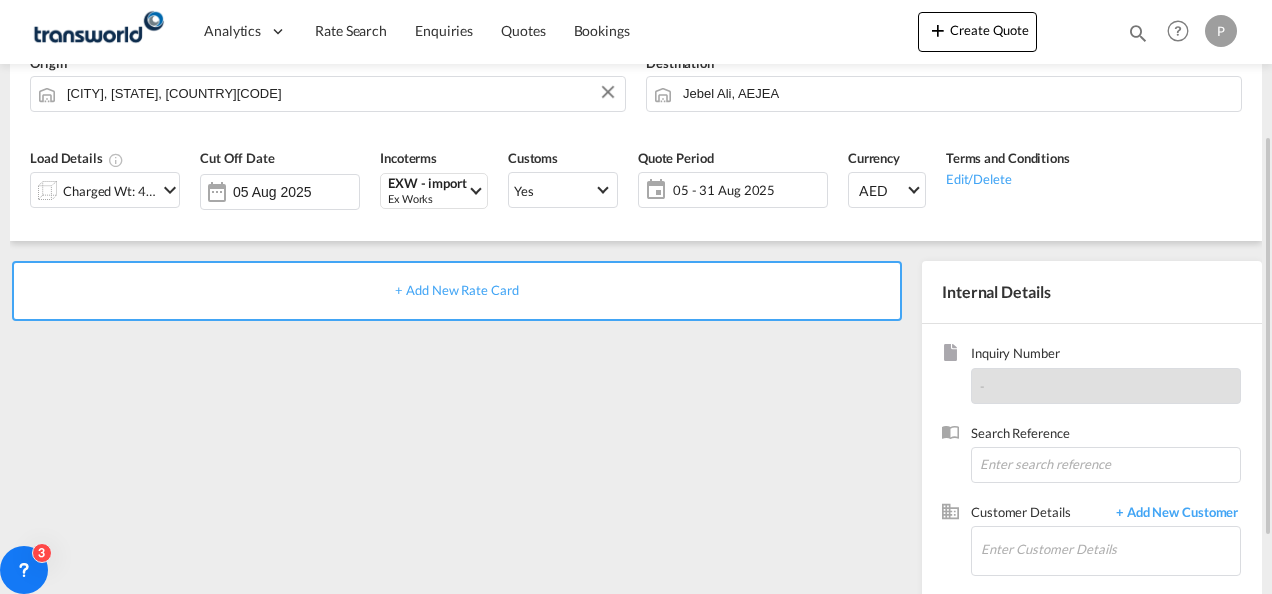scroll, scrollTop: 186, scrollLeft: 0, axis: vertical 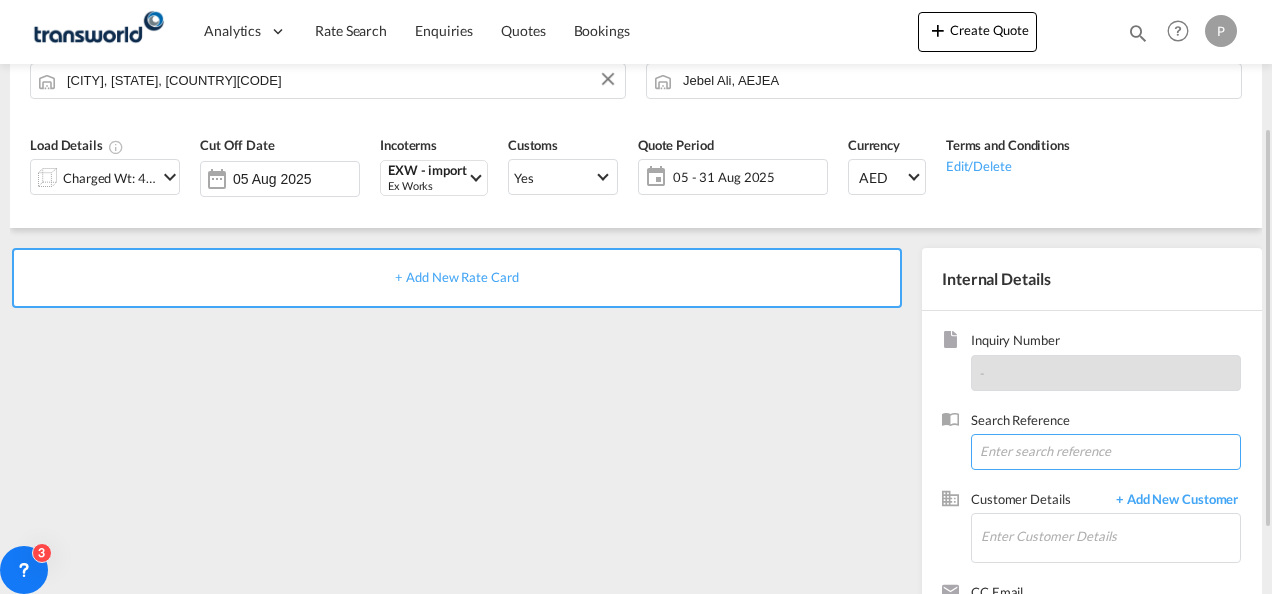 click at bounding box center [1106, 452] 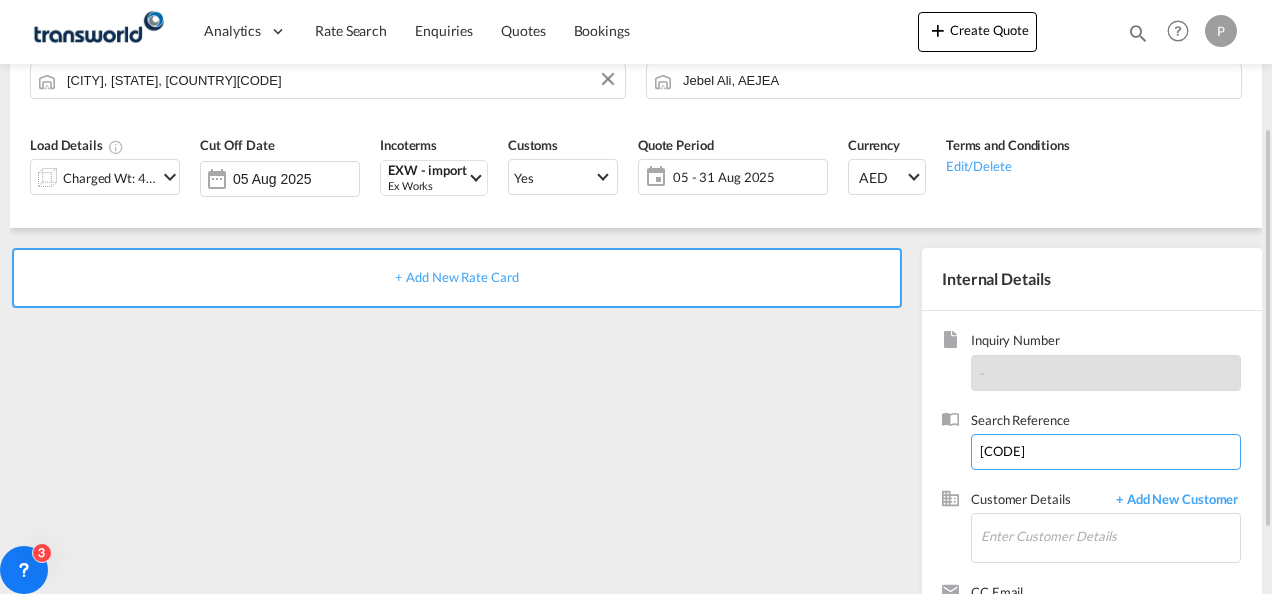 type on "[CODE]" 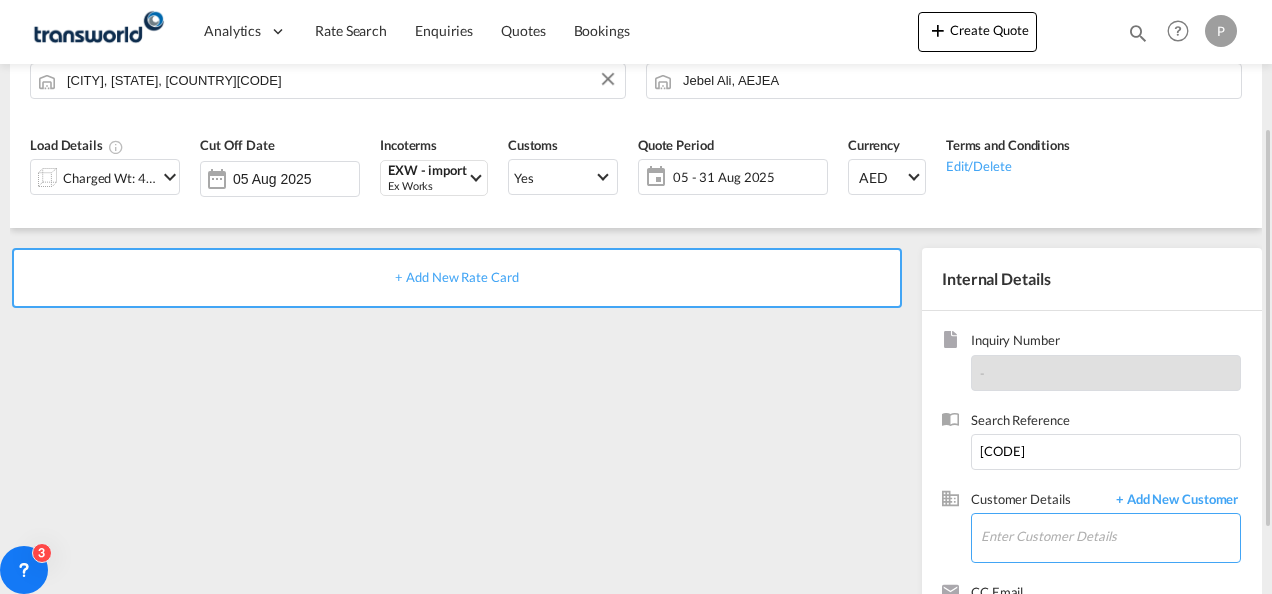 click on "Enter Customer Details" at bounding box center (1110, 536) 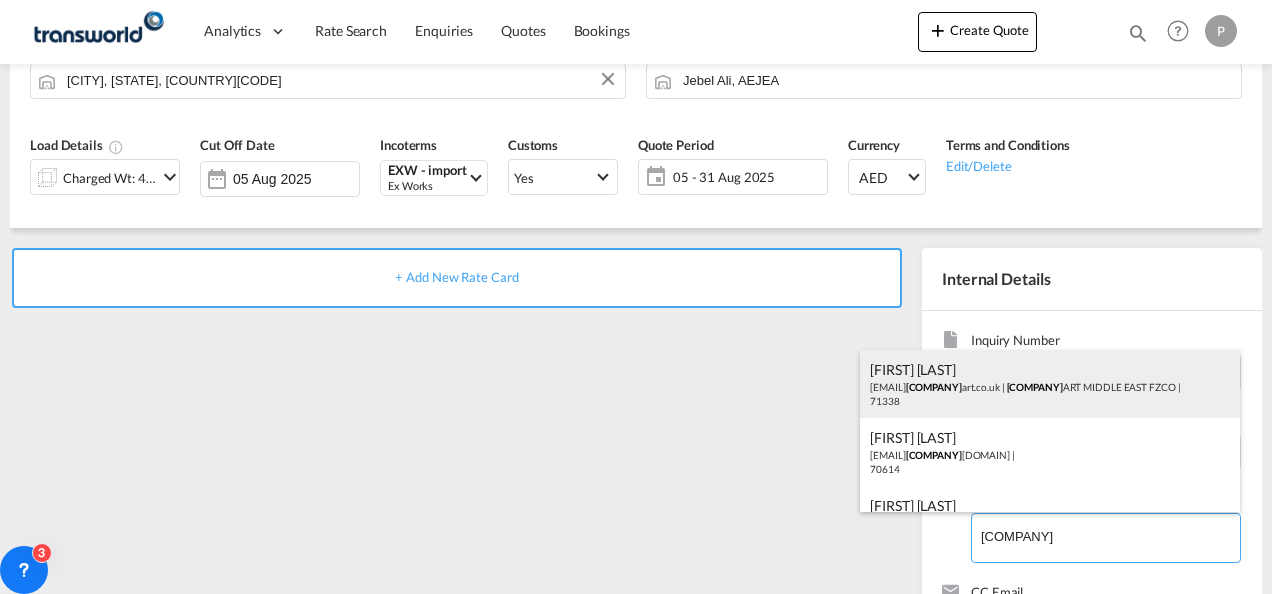 click on "[FIRST] [LAST] [EMAIL]    |    [COMPANY]
|      [NUMBER]" at bounding box center (1050, 384) 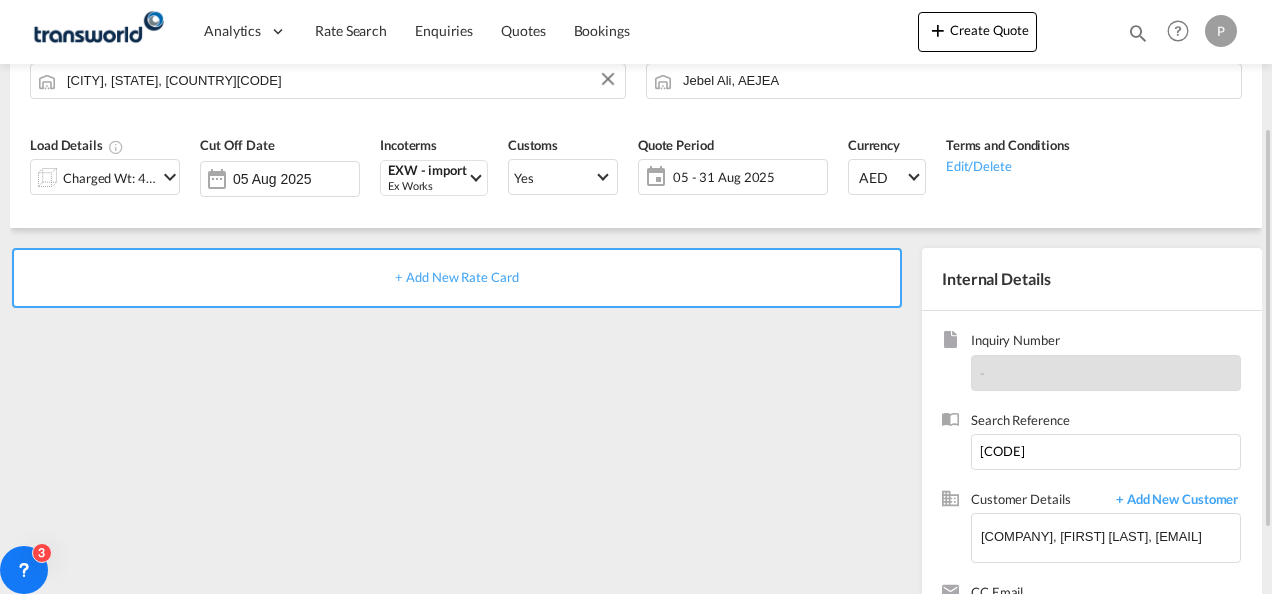 click on "+ Add New Rate Card" at bounding box center (457, 278) 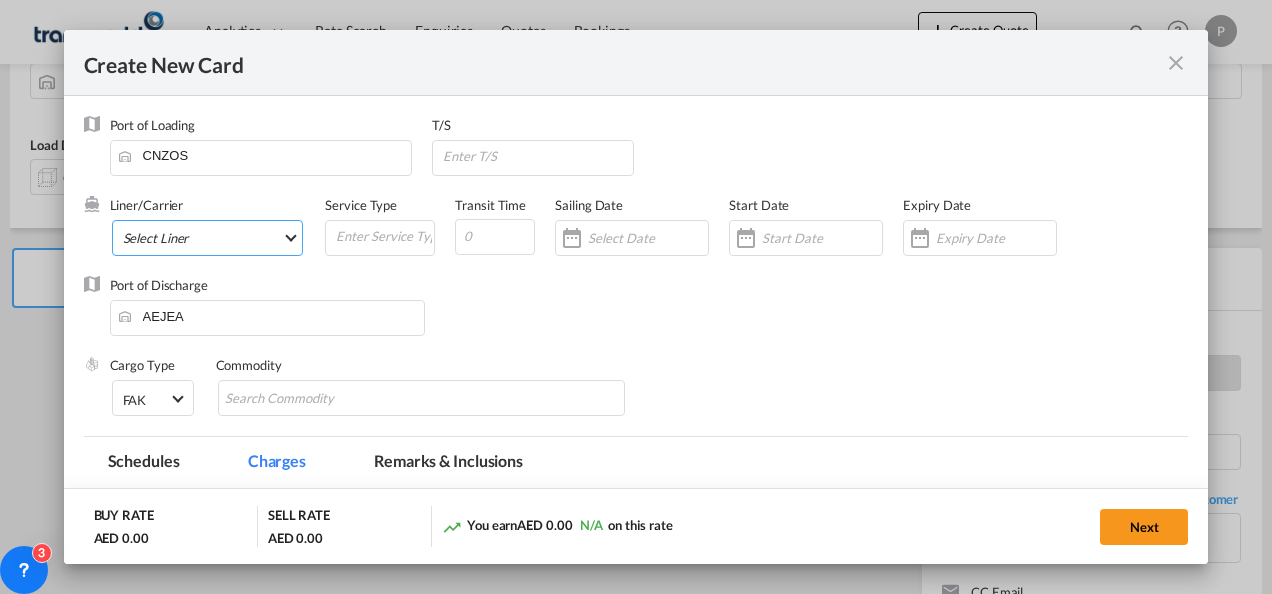 click on "Select Liner   2HM LOGISTICS D.O.O 2HM LOGISTICS D.O.O. / TDWC-CAPODISTRI 2HM LOGISTICS D.O.O. / TDWC-KOPER 2HM LOGISTICS KFT / TDWC-ANKARANSKA 3A INTERNATIONAL LOGISTICS JOINT STOCK COMPANY / T 3P LOGISTICS / TDWC - LONDON A & G INTERNATIONAL CARGO (THAILAND)  / TDWC-BANGK A A X L GLOBAL SHIPPING LINES L.L.C / TDWC-DUBAI A AND G INTERNATIONAL CARGO / TDWC-BANGKOK A J WORLDWIDE SERVICES INC / TDWC-SADDLE BRO A K ENTERPRISES / TDWC-MUMBAI A.J WORLDWIDE SERVICES LTD / TDWC-WESTDRAYTO AA AND S SHIPPING LLC / TDWC-DUBAI AA&S SHIPPING LLC / TDWC-DUBAI AAA CHINA LIMITED / TDWC-SHENZHEN AAHIL SHIPPING L.L.C / TDWC-DUBAI AAS FREIGHT EUROPE GMBH / TDWC-GERMANY AASHIANA COMMERCIAL FZE / TDWC-DUBAI AAXL GLOBAL SHIPPING LINES LLC ABBAS YOUSUF / TDWC-DUBAI ABBAS YOUSUF TRADING LLC / TDWC-DUBAI ABC EUROPEAN AIR AND SEA CARGO DISTRI / TDWC-BEOGR ABDA CARGO SERVICES DMCC / TDWC-DUBAI ABDUL MUHSEN SHIPPING LLC ABDUL MUHSEN SHIPPING LLC / TDWC-DUBAI ABRAO SHIPPING / TDWC-DUBAI ABRECO FREIGHT LLC / TDWC-DUBAI" at bounding box center [208, 238] 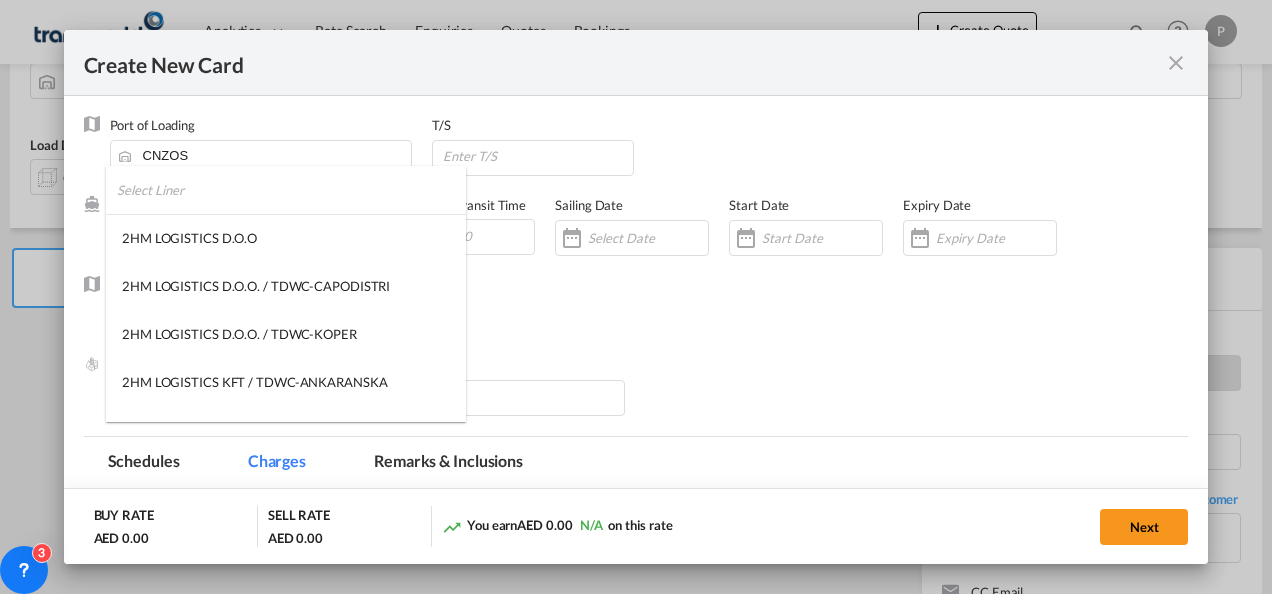 click at bounding box center (291, 190) 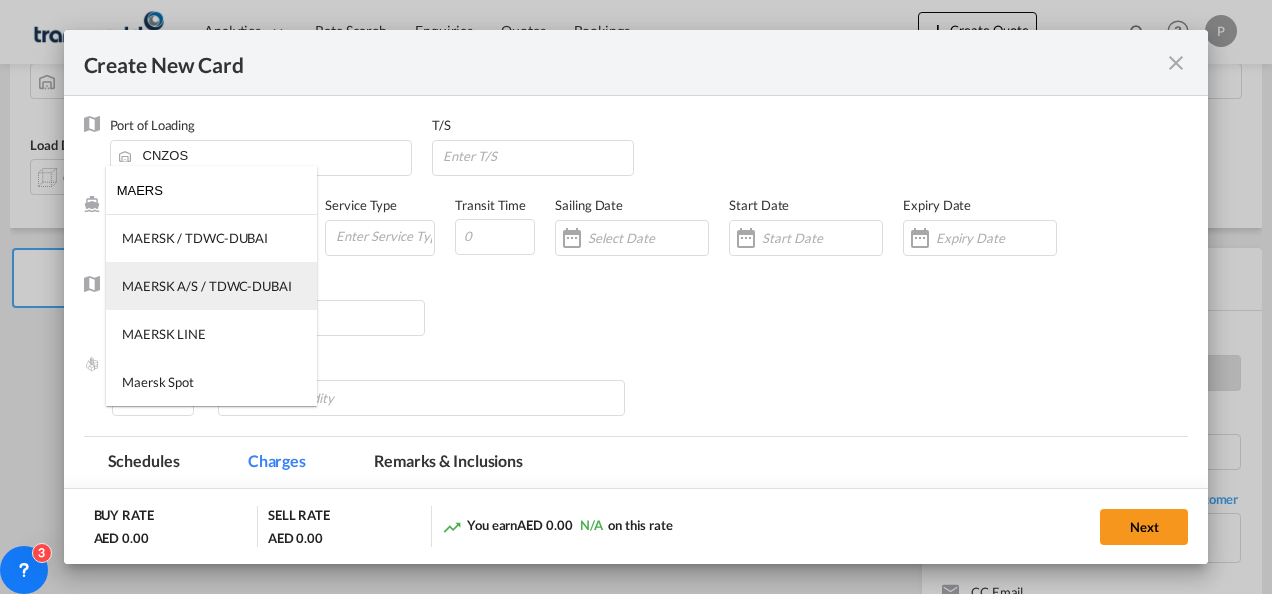 type on "MAERS" 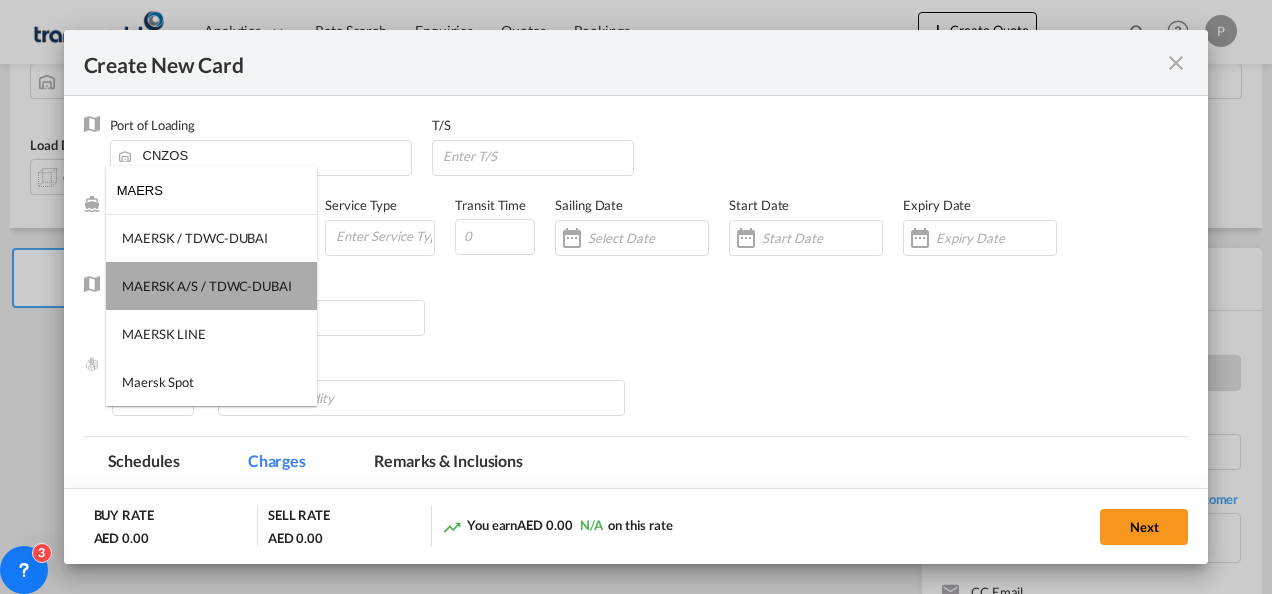 click on "MAERSK A/S / TDWC-DUBAI" at bounding box center (211, 286) 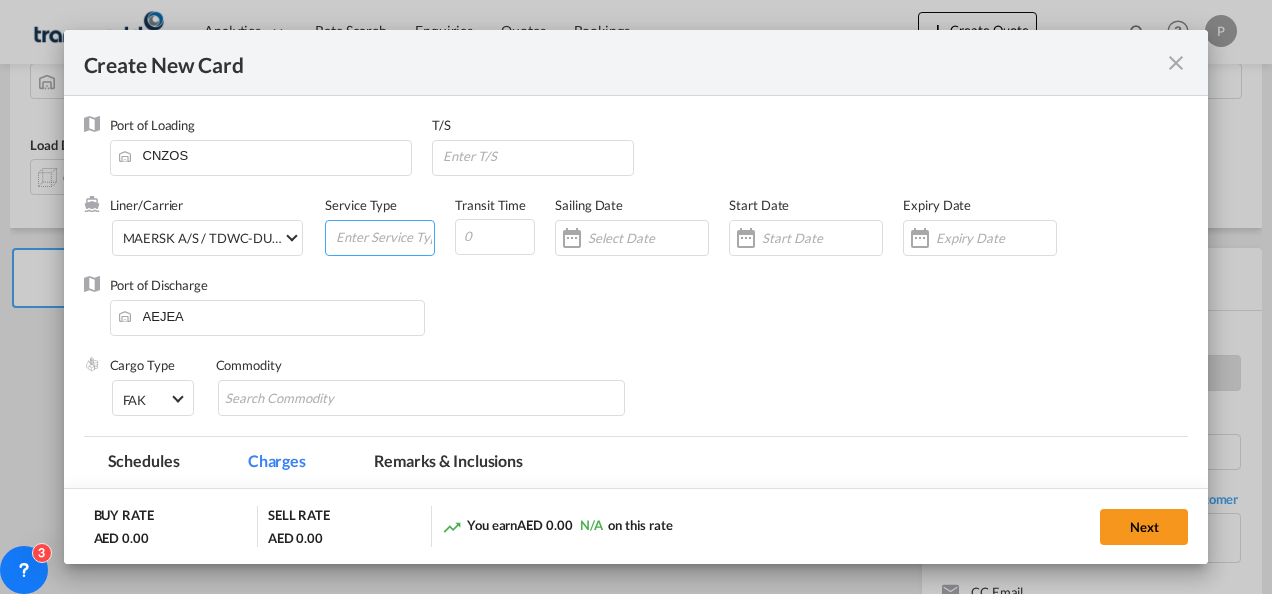 click at bounding box center (384, 236) 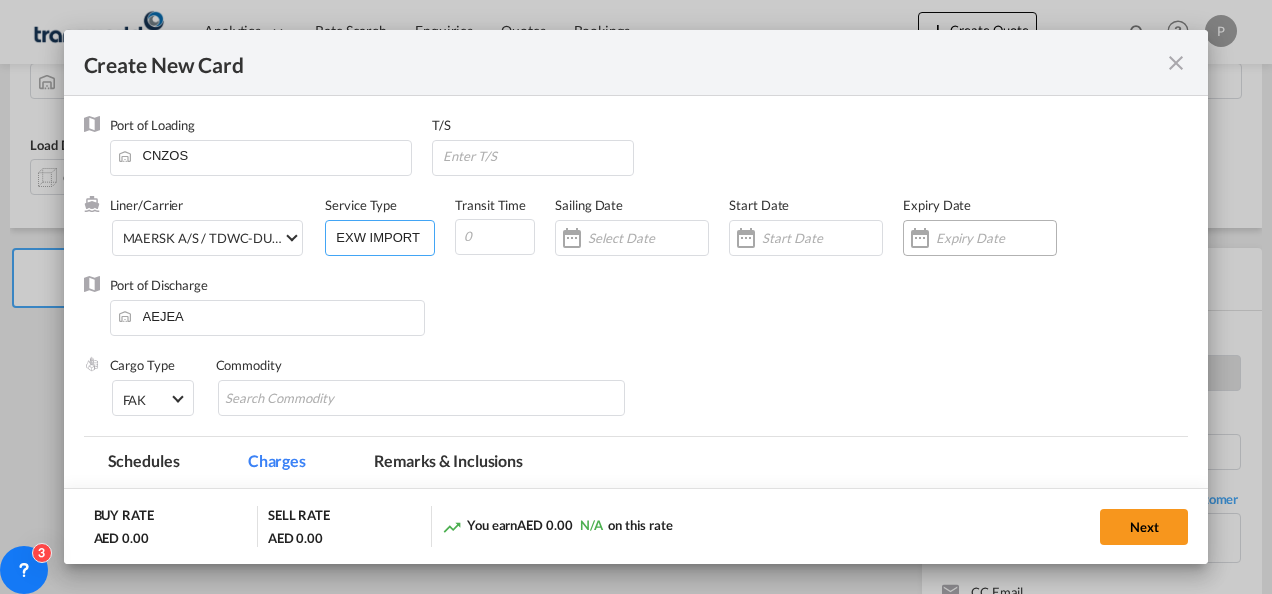 type on "EXW IMPORT" 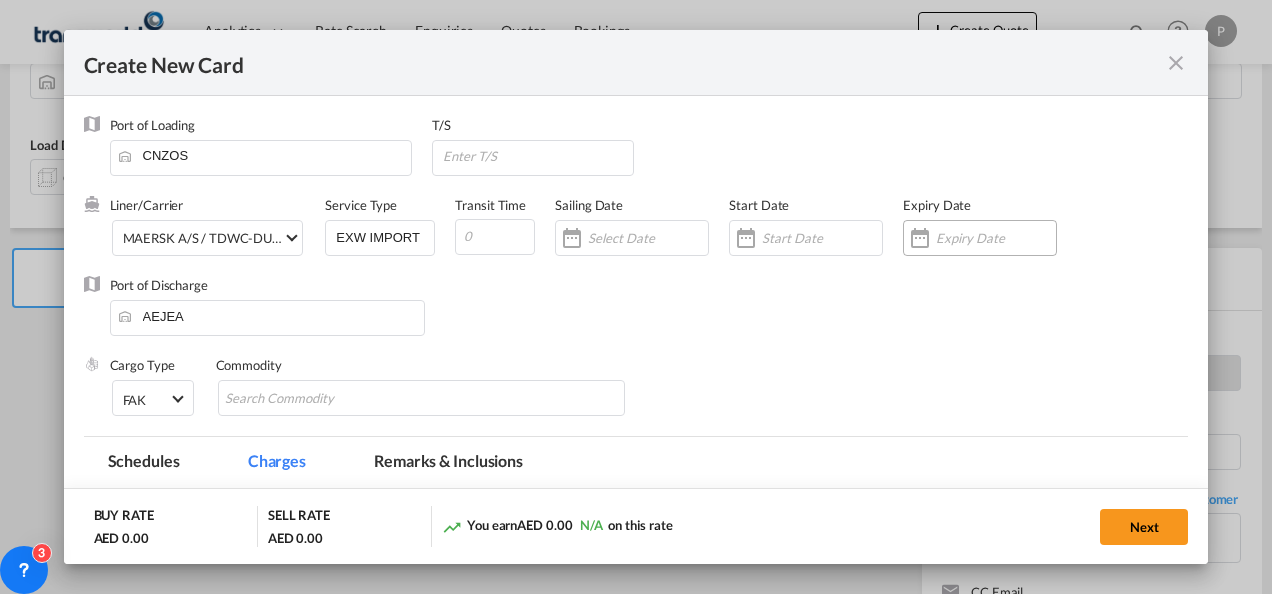 click at bounding box center (996, 238) 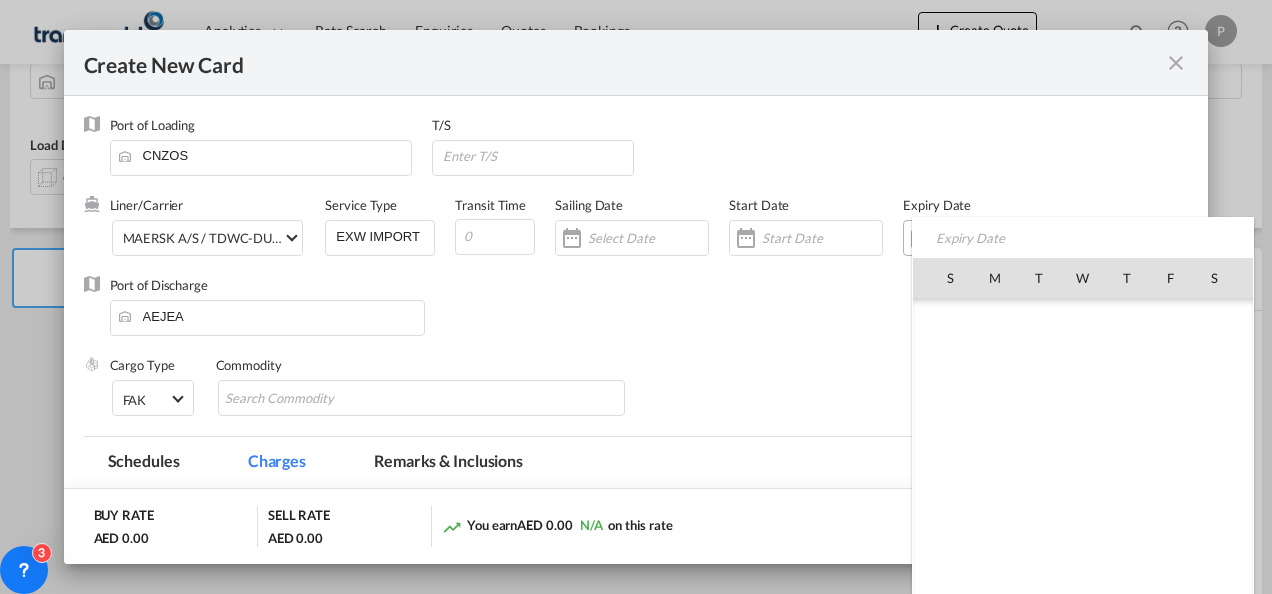 scroll, scrollTop: 462955, scrollLeft: 0, axis: vertical 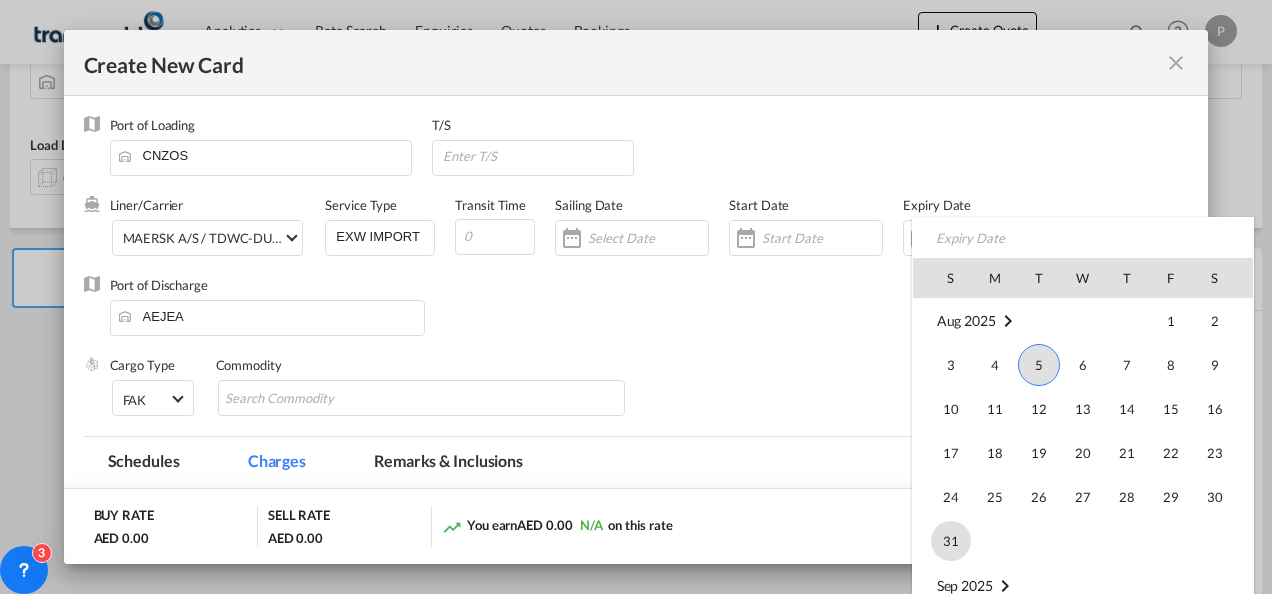 click on "31" at bounding box center (951, 541) 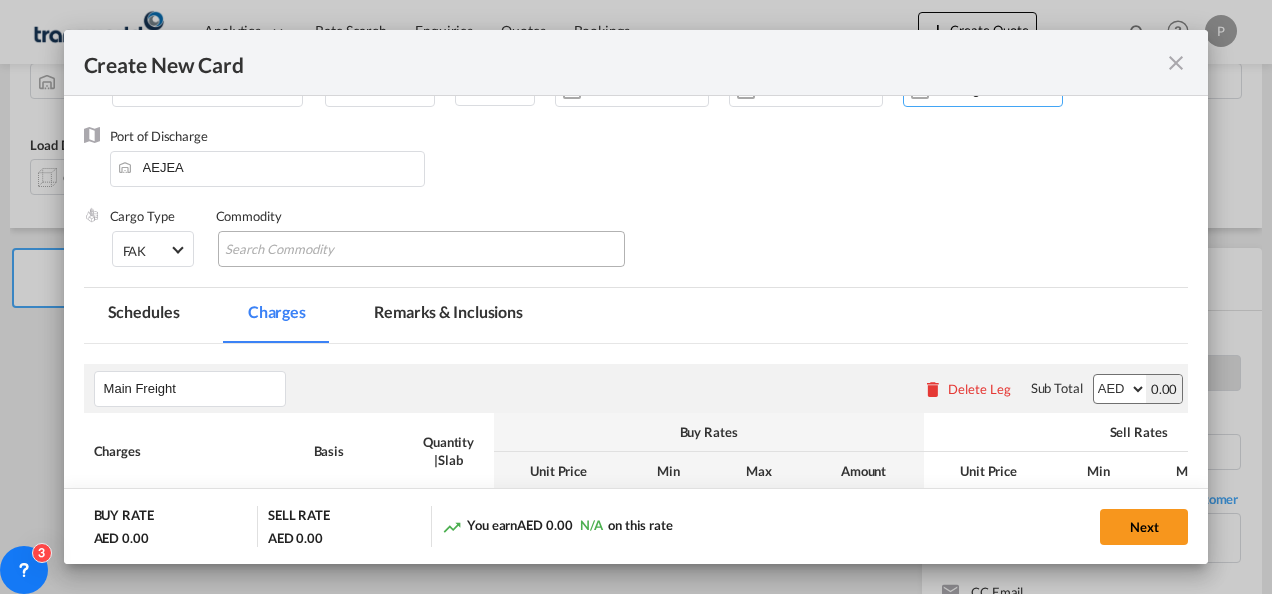 scroll, scrollTop: 150, scrollLeft: 0, axis: vertical 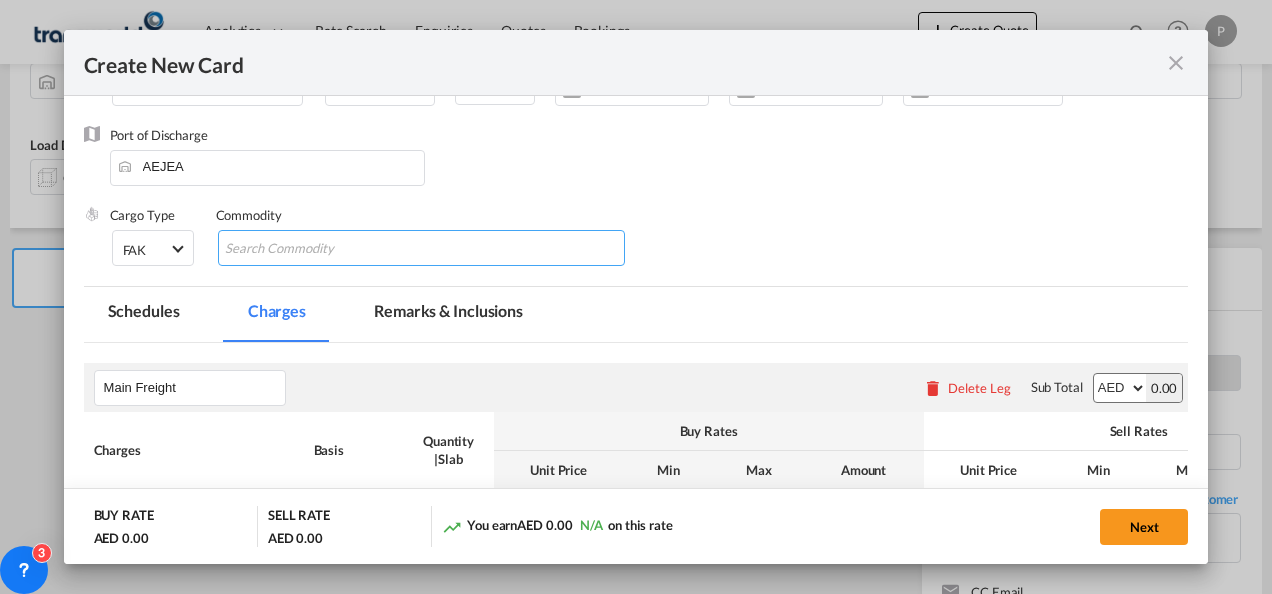 click at bounding box center [316, 249] 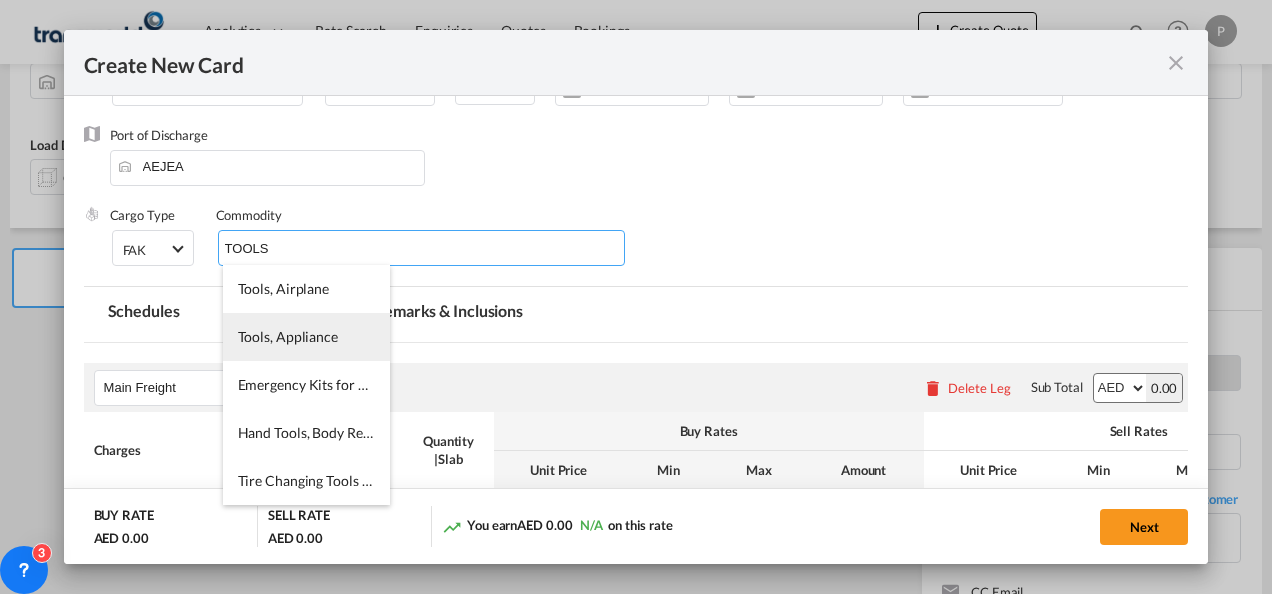 type on "TOOLS" 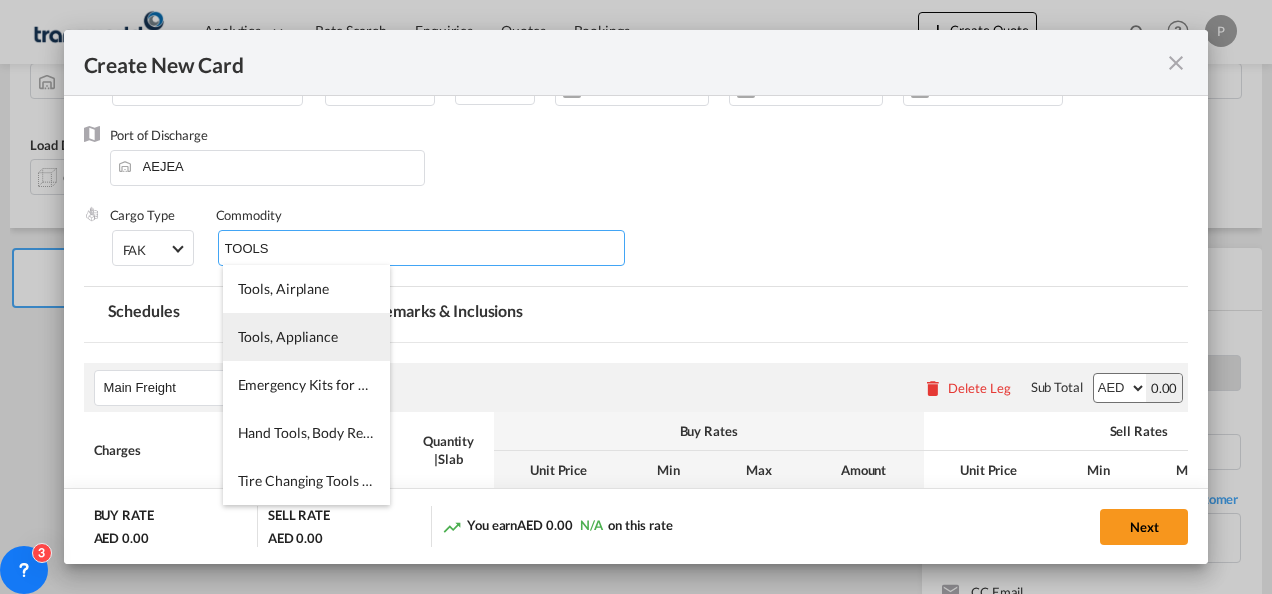 click on "Tools, Appliance" at bounding box center (288, 336) 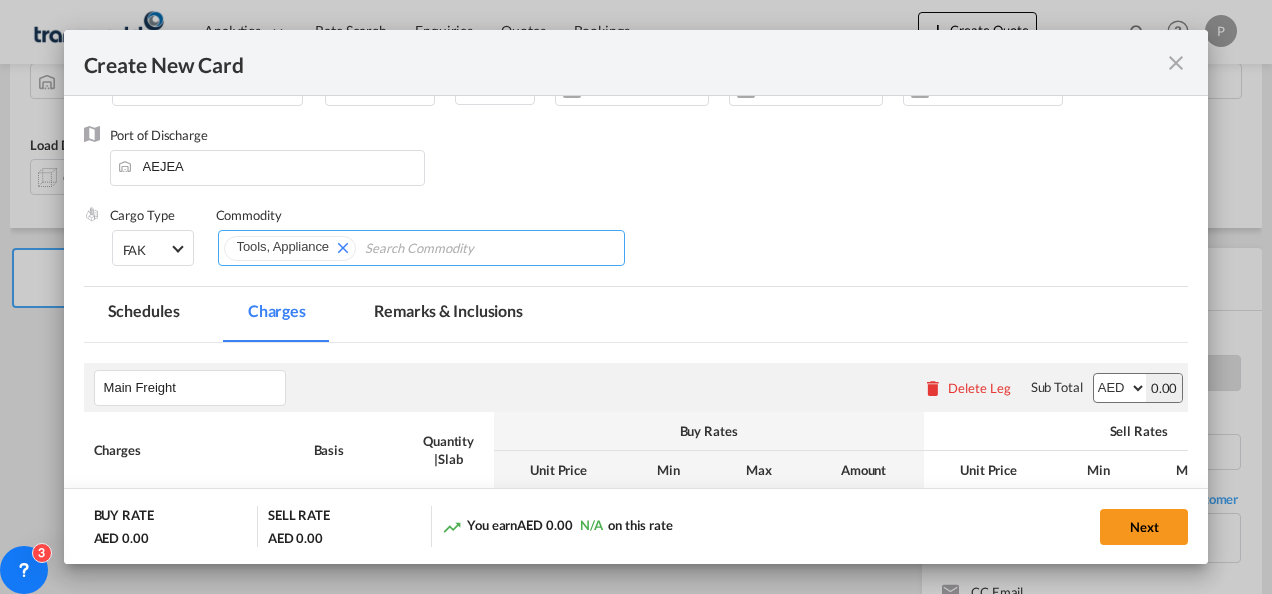 scroll, scrollTop: 354, scrollLeft: 0, axis: vertical 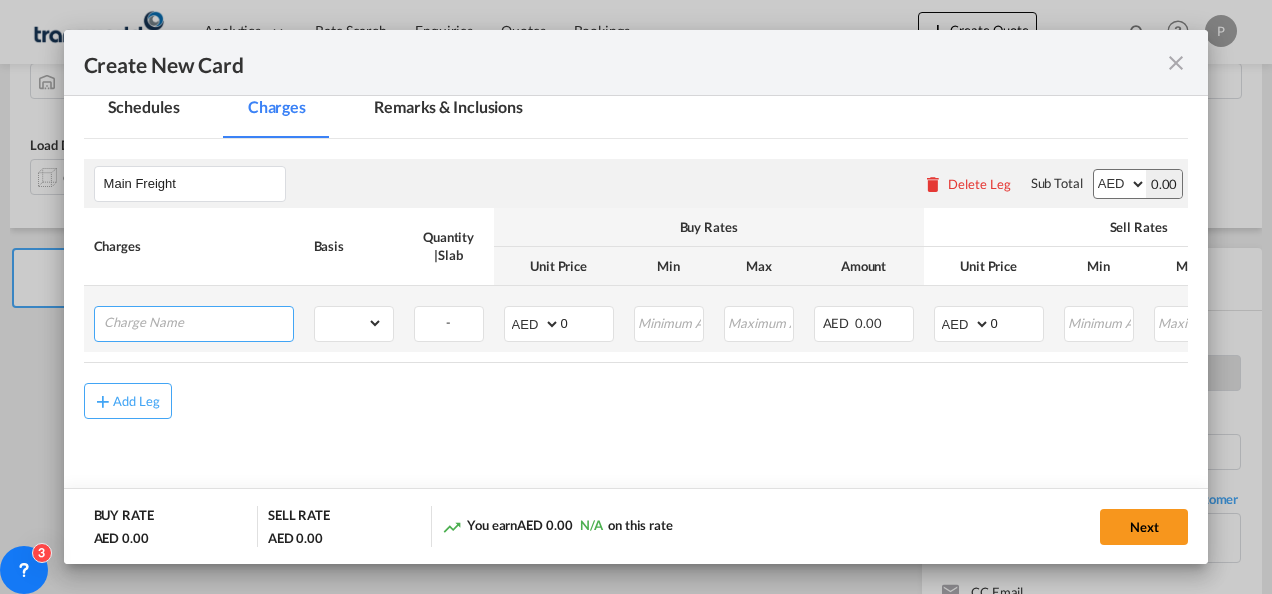 type on "A" 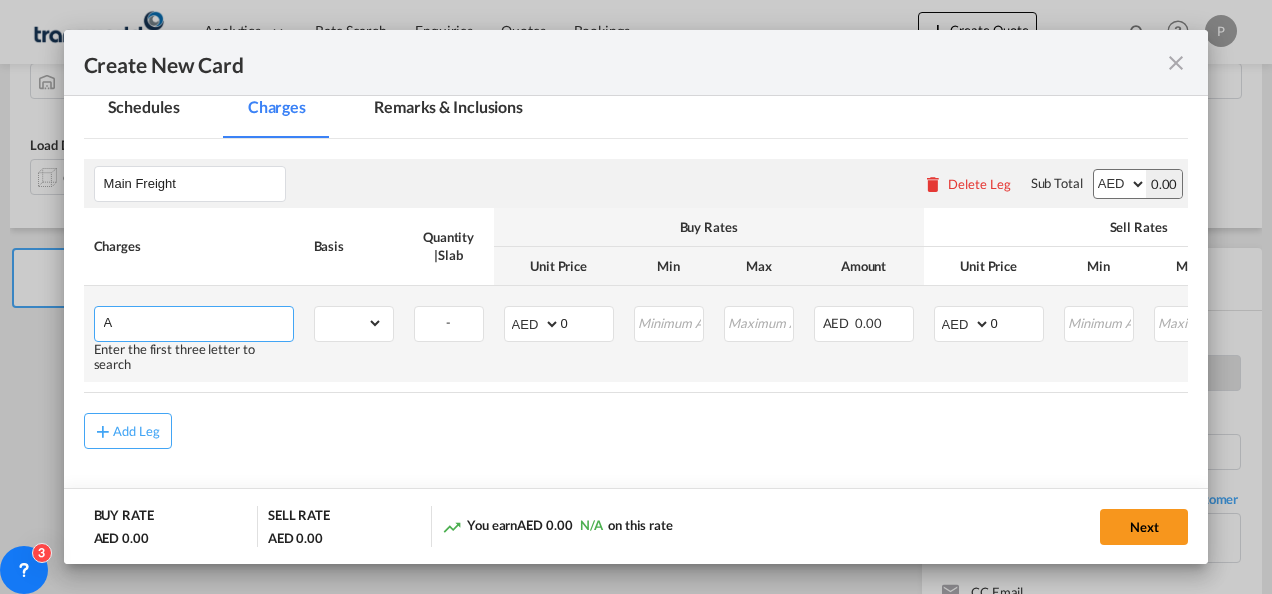 click on "A" at bounding box center (198, 322) 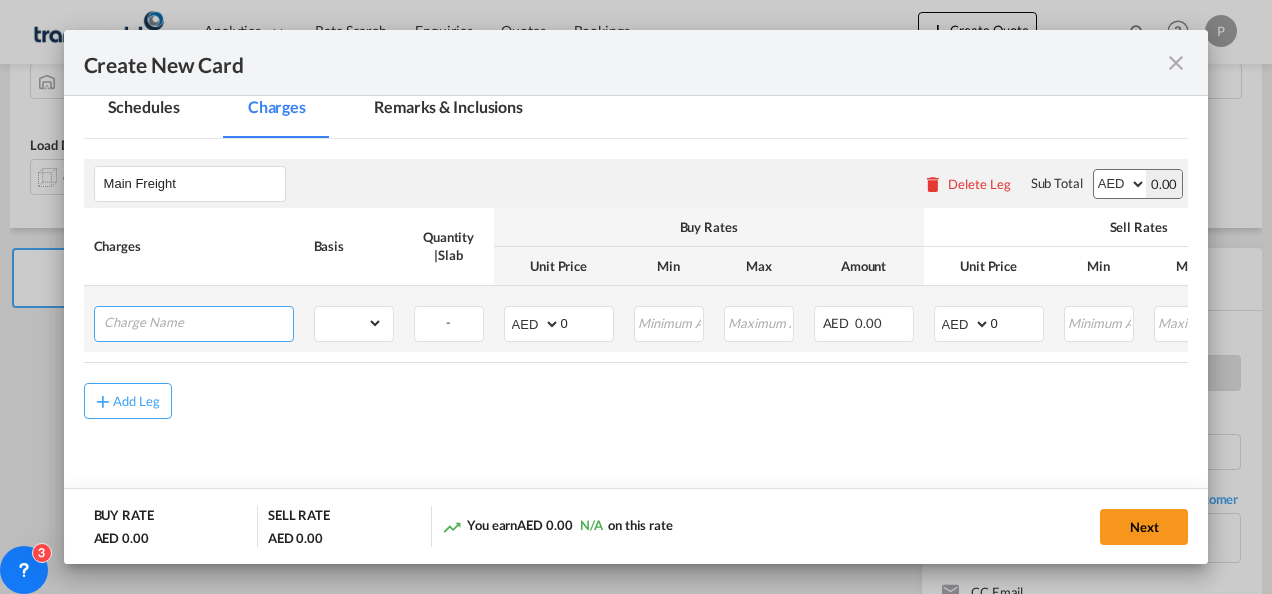 type on "P" 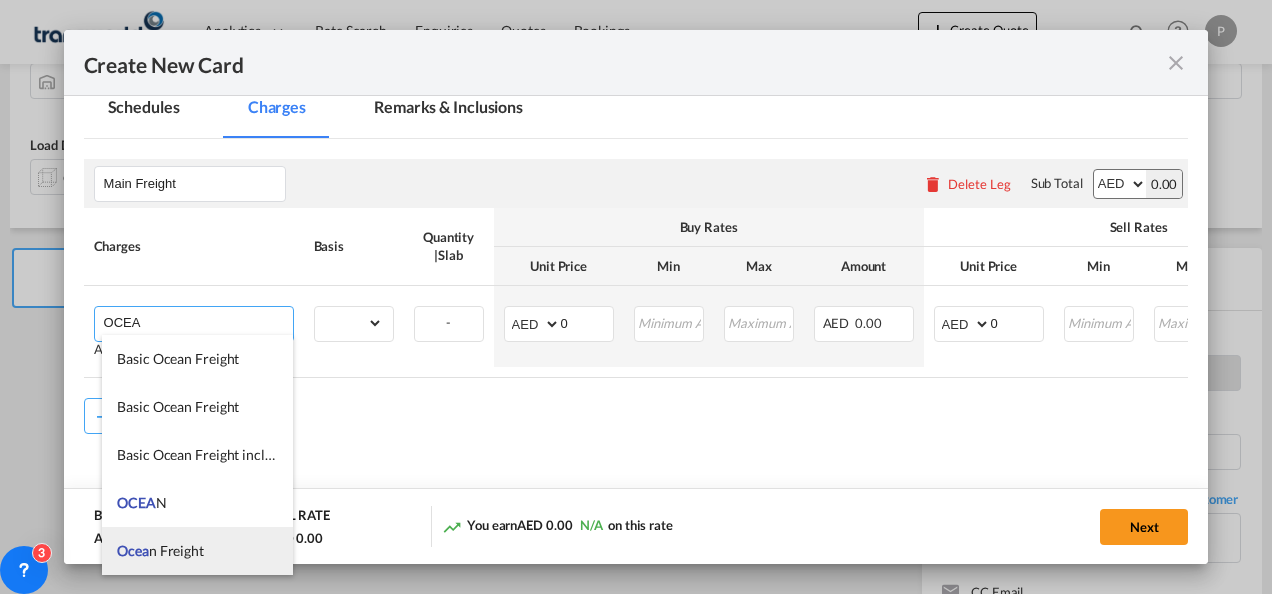 click on "Ocea n Freight" at bounding box center (160, 550) 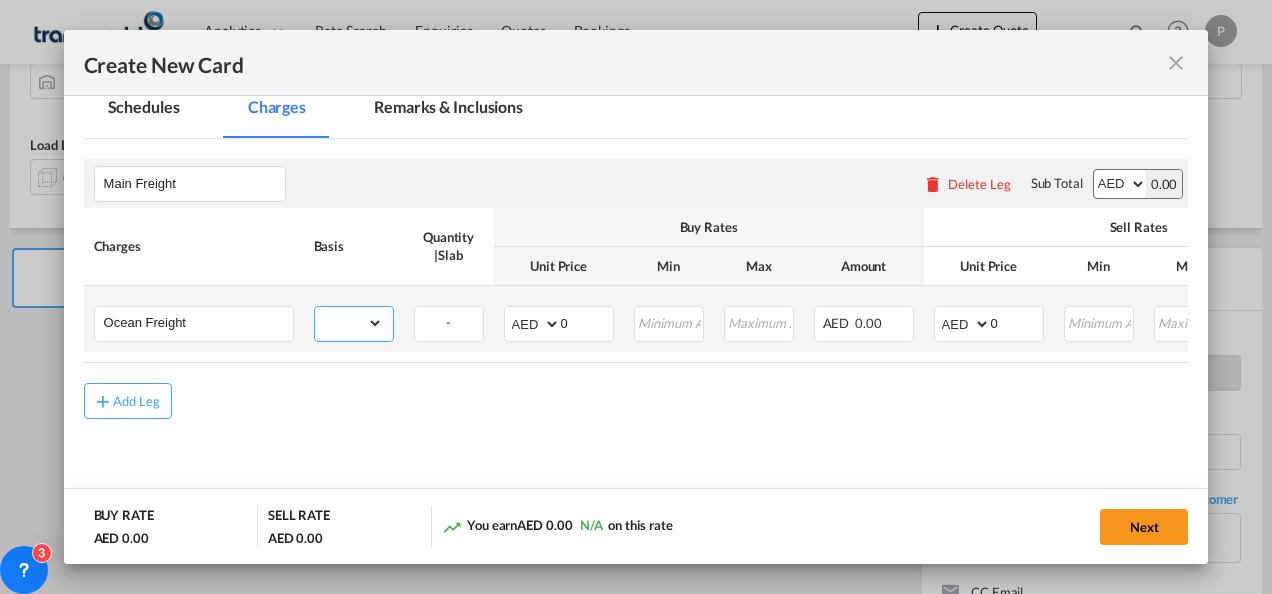 click on "gross_weight
volumetric_weight
per_shipment
per_bl
per_km
per_hawb
per_kg
flat
per_ton
per_cbm
per_hbl
per_w/m
per_awb
per_sbl
per_quintal
per_doc
N/A
per shipping bill
% on freight
per_lbs
per_pallet
per_carton
per_vehicle
per_shift
per_invoice
per_package
per_cft
per_day
per_revalidation
per_declaration
per_document
per clearance
MRN" at bounding box center [349, 323] 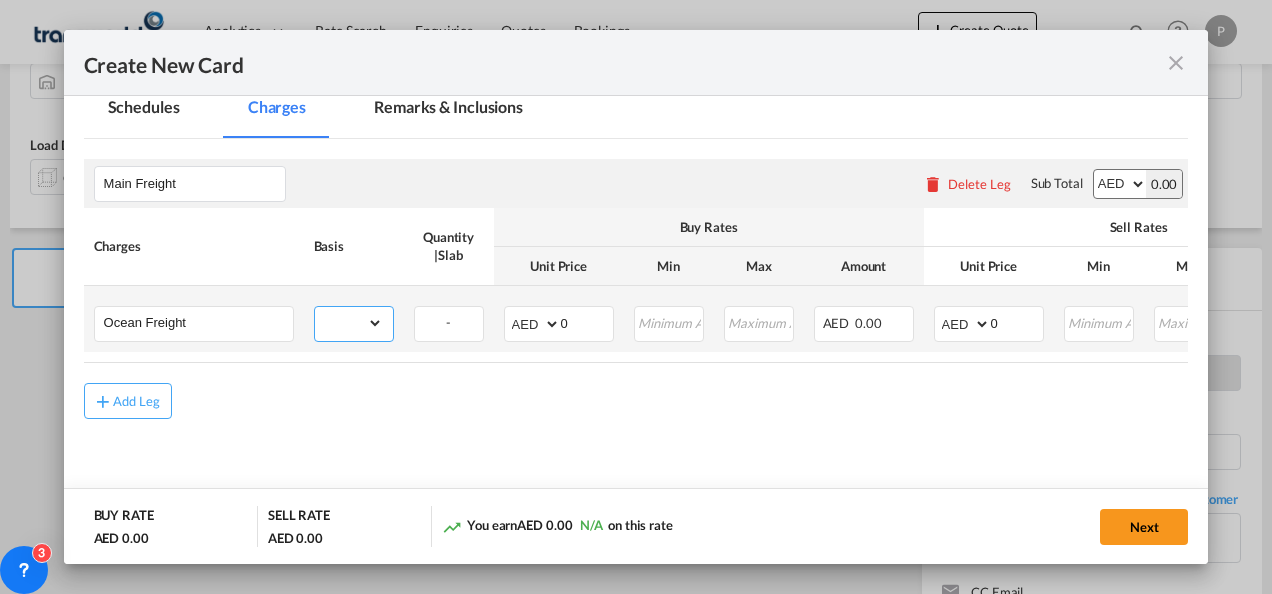 select on "per_shipment" 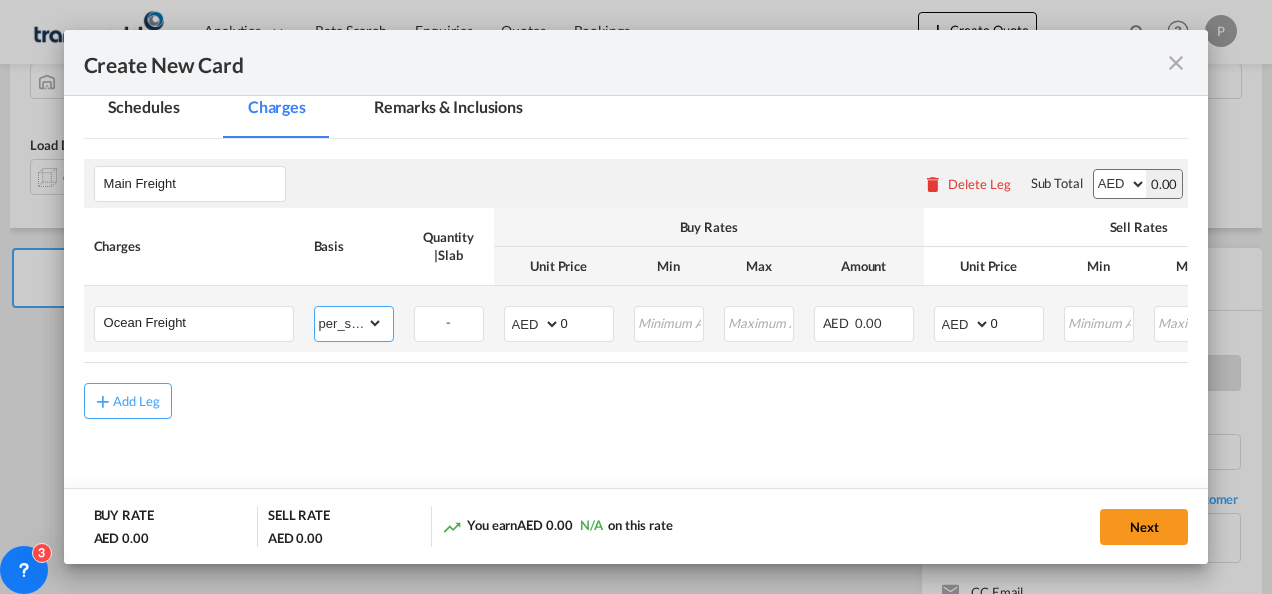click on "gross_weight
volumetric_weight
per_shipment
per_bl
per_km
per_hawb
per_kg
flat
per_ton
per_cbm
per_hbl
per_w/m
per_awb
per_sbl
per_quintal
per_doc
N/A
per shipping bill
% on freight
per_lbs
per_pallet
per_carton
per_vehicle
per_shift
per_invoice
per_package
per_cft
per_day
per_revalidation
per_declaration
per_document
per clearance
MRN" at bounding box center (349, 323) 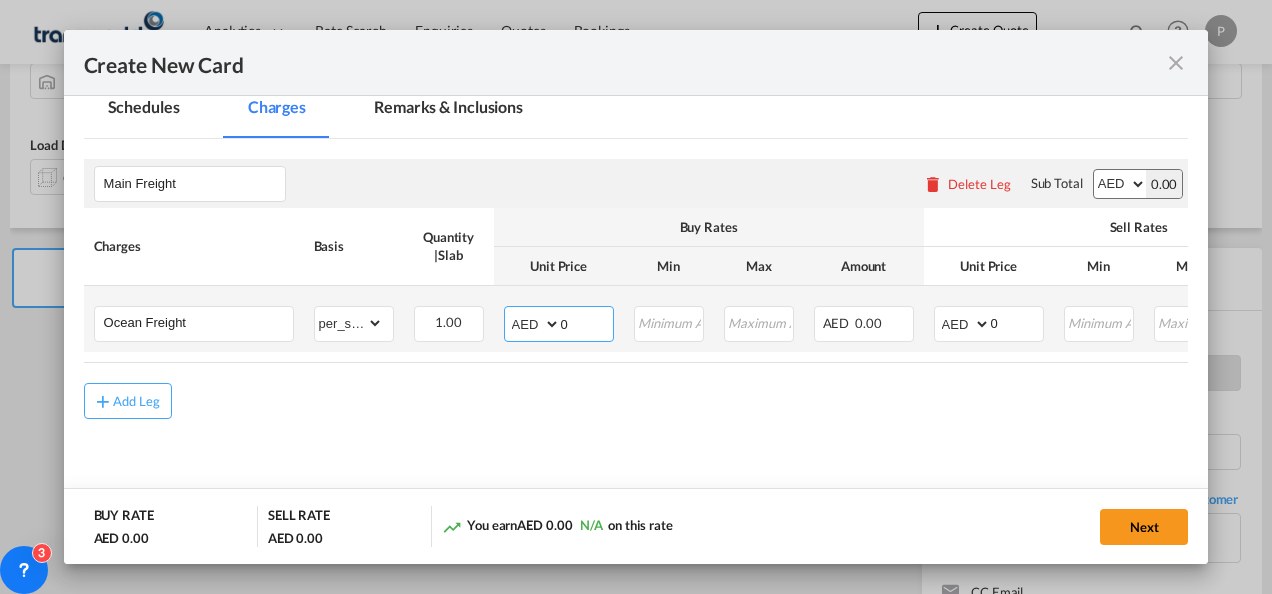 click on "0" at bounding box center (587, 322) 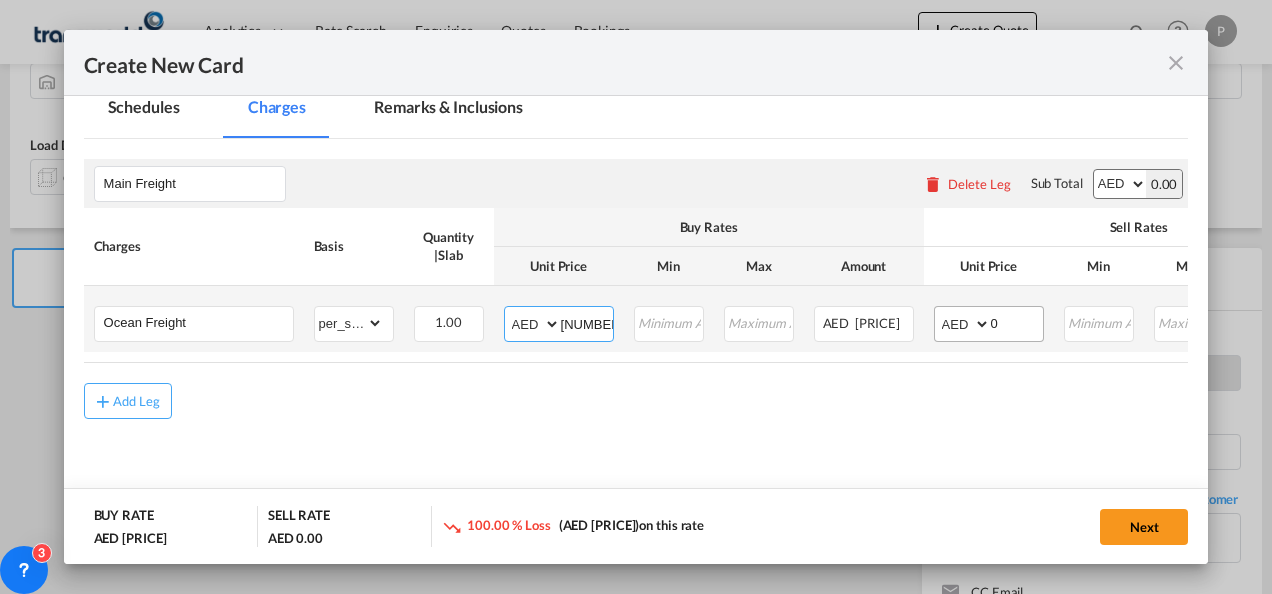 type on "[NUMBER]" 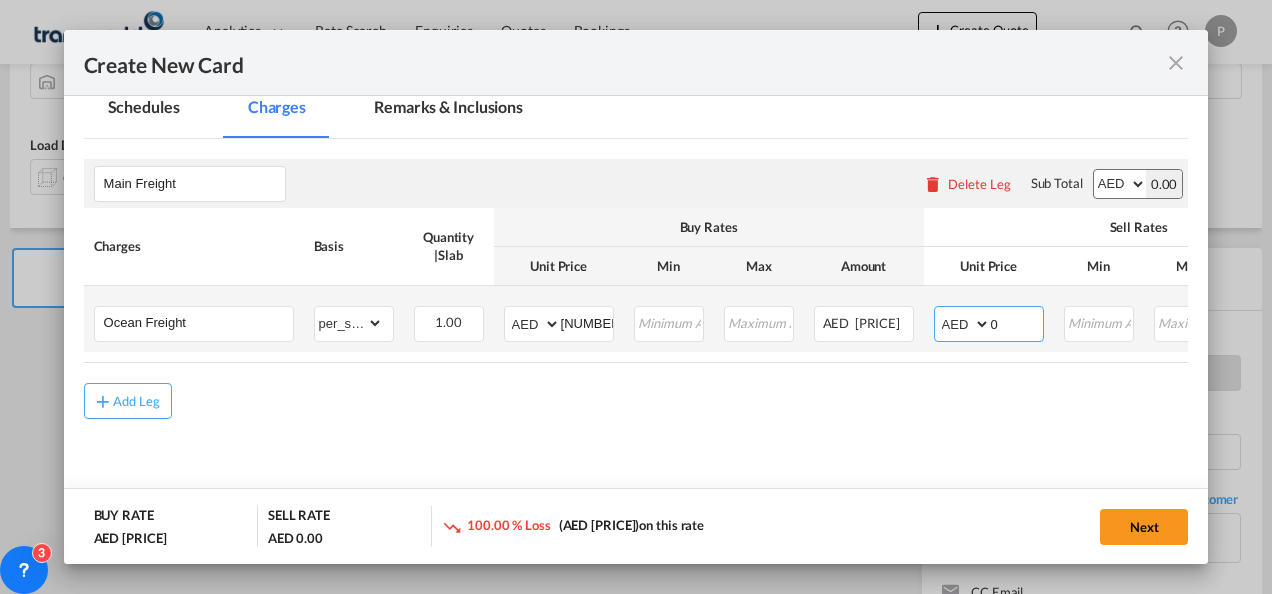 click on "0" at bounding box center [1017, 322] 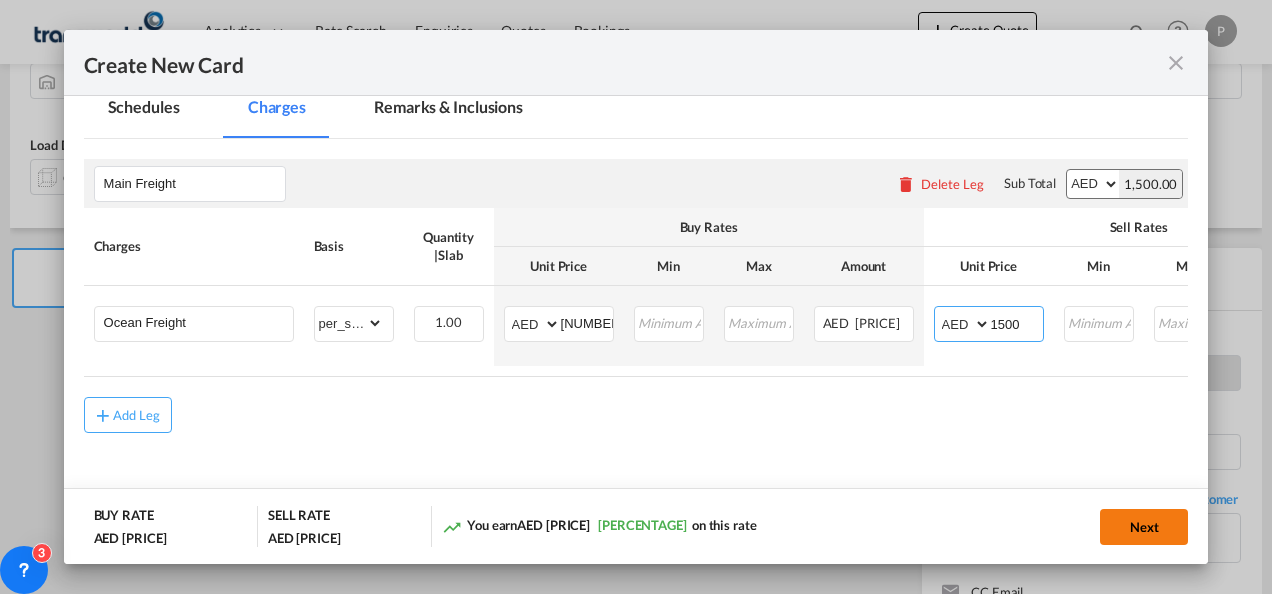 type on "1500" 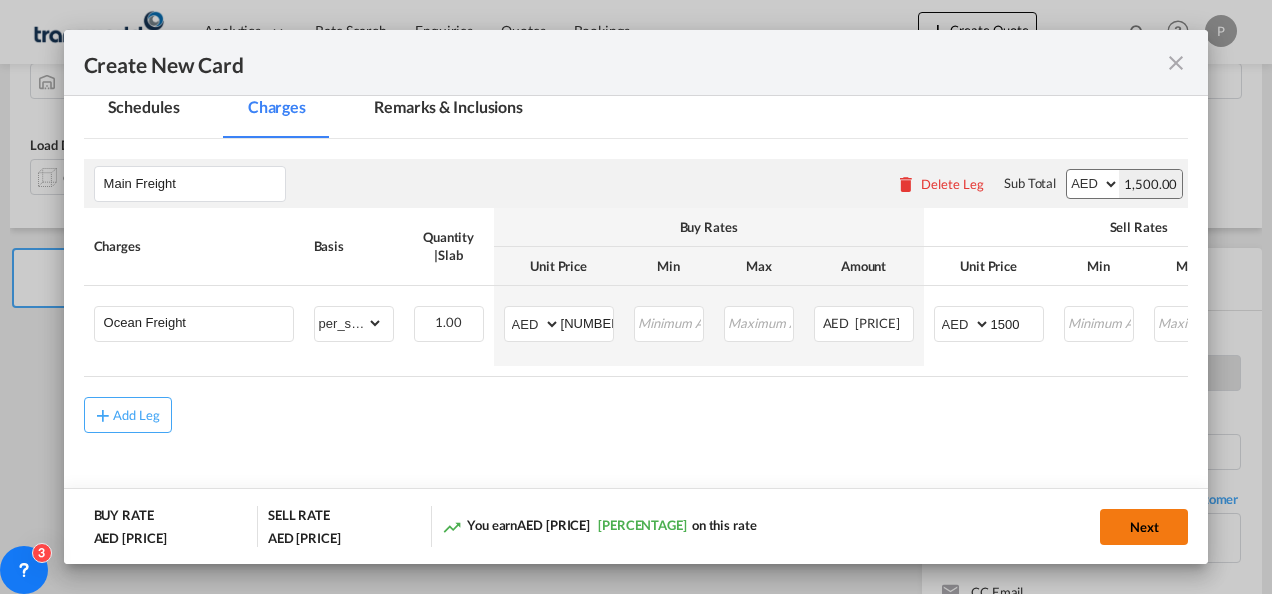 click on "Next" 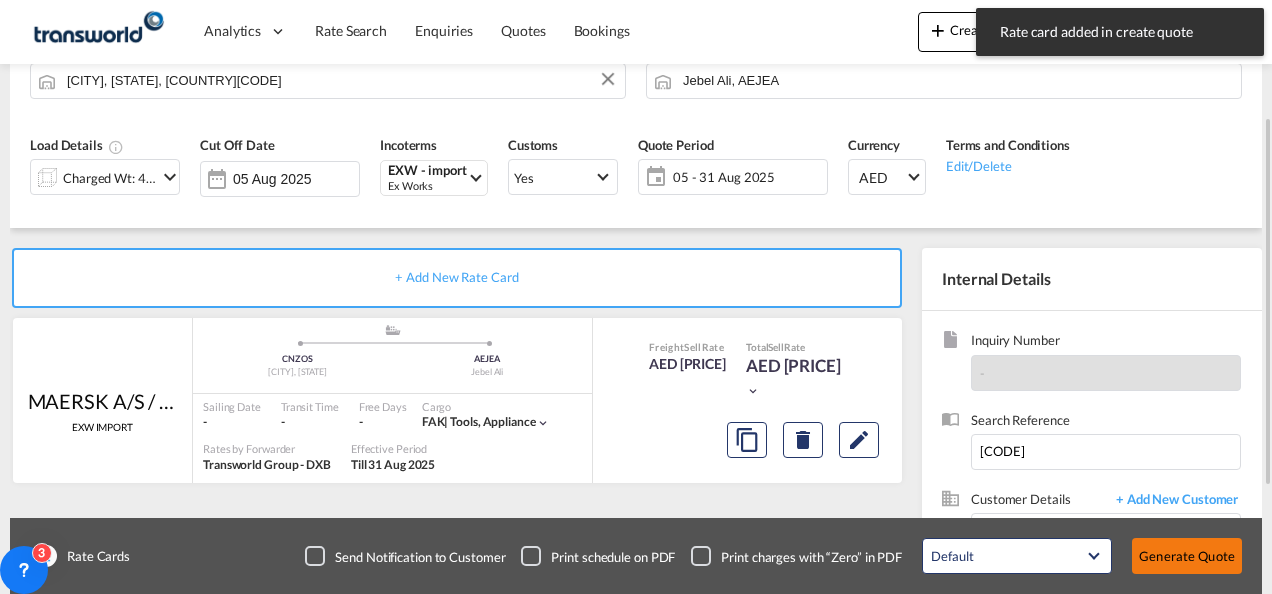 click on "Generate Quote" at bounding box center (1187, 556) 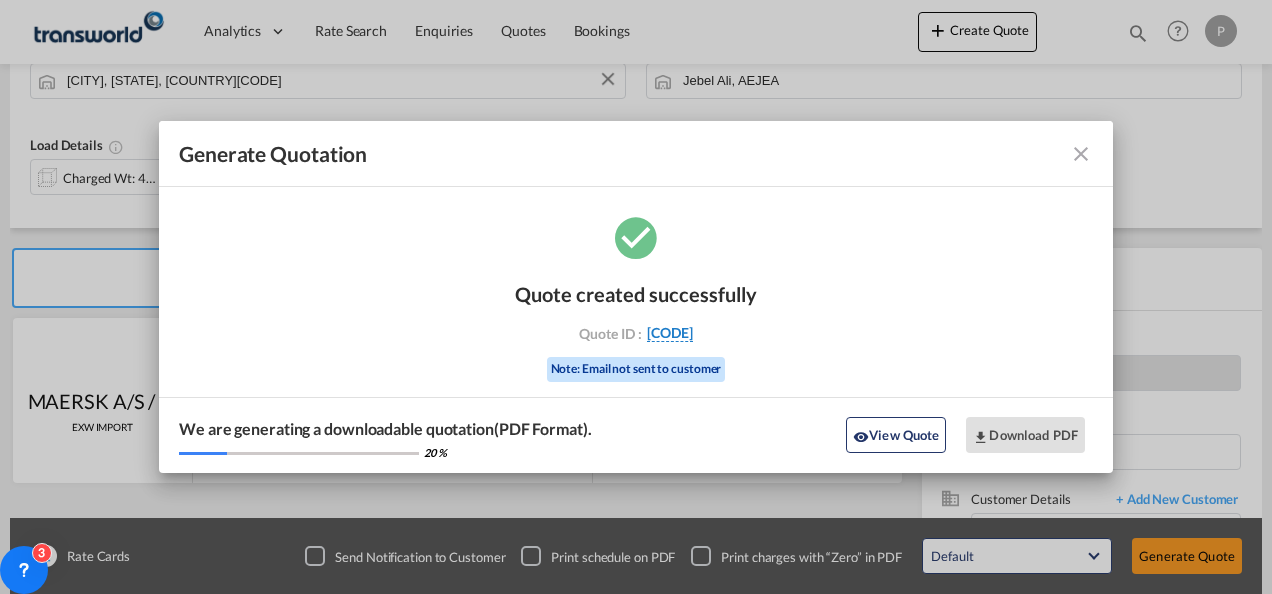 click on "[CODE]" at bounding box center (670, 333) 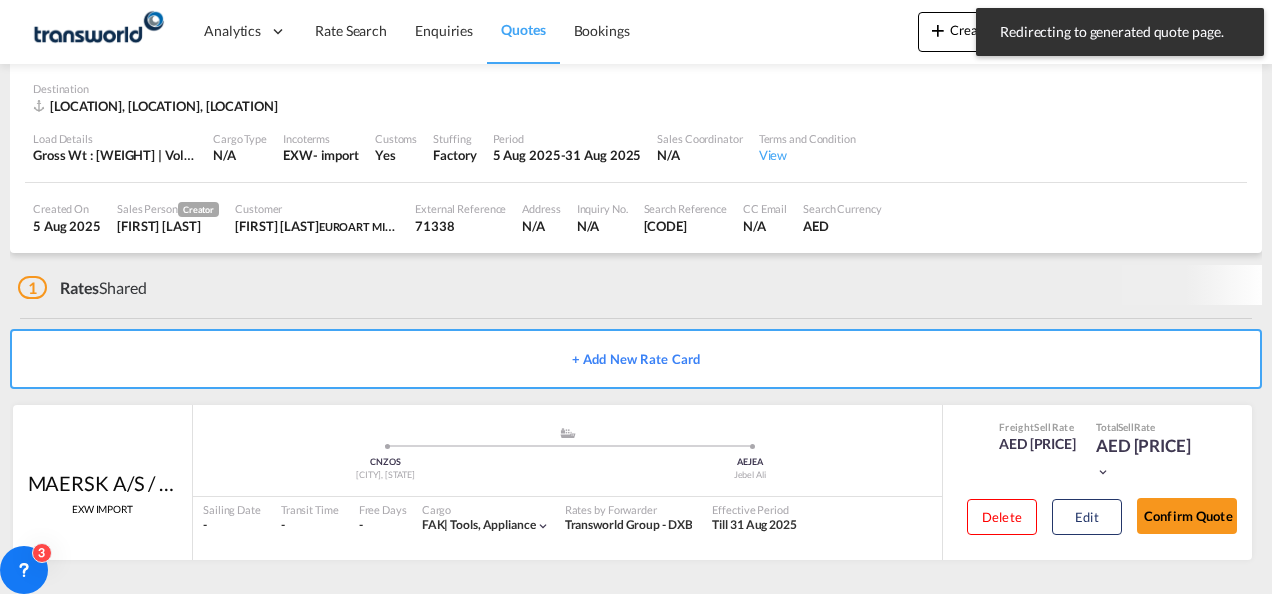 scroll, scrollTop: 122, scrollLeft: 0, axis: vertical 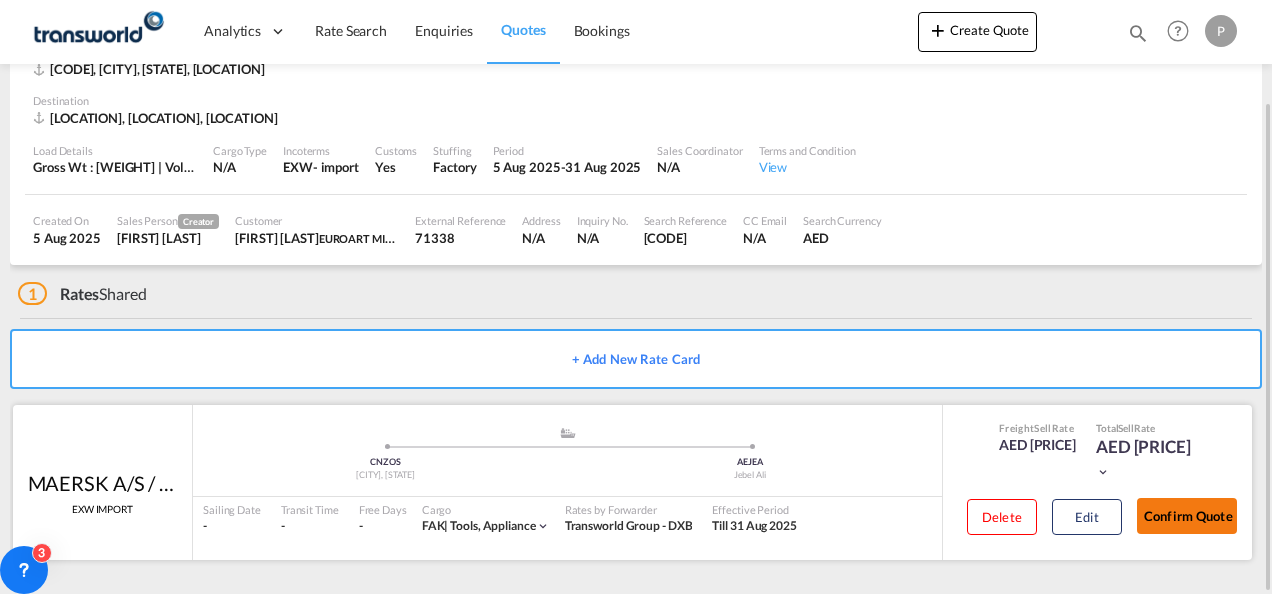 click on "Confirm Quote" at bounding box center [1187, 516] 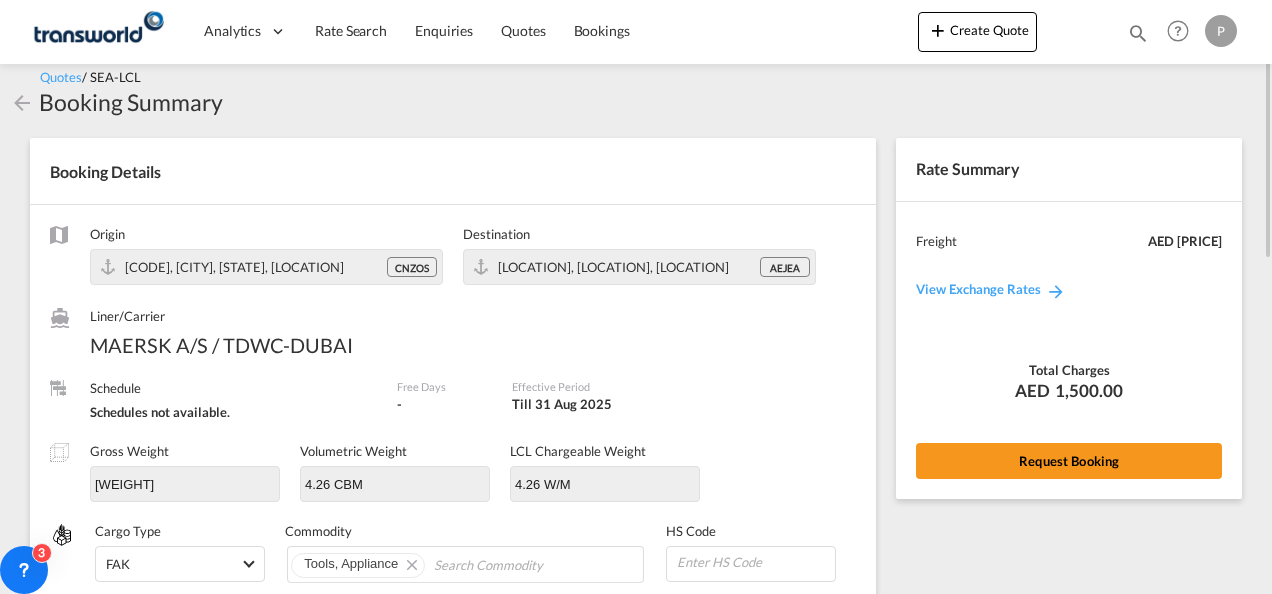 scroll, scrollTop: 15, scrollLeft: 0, axis: vertical 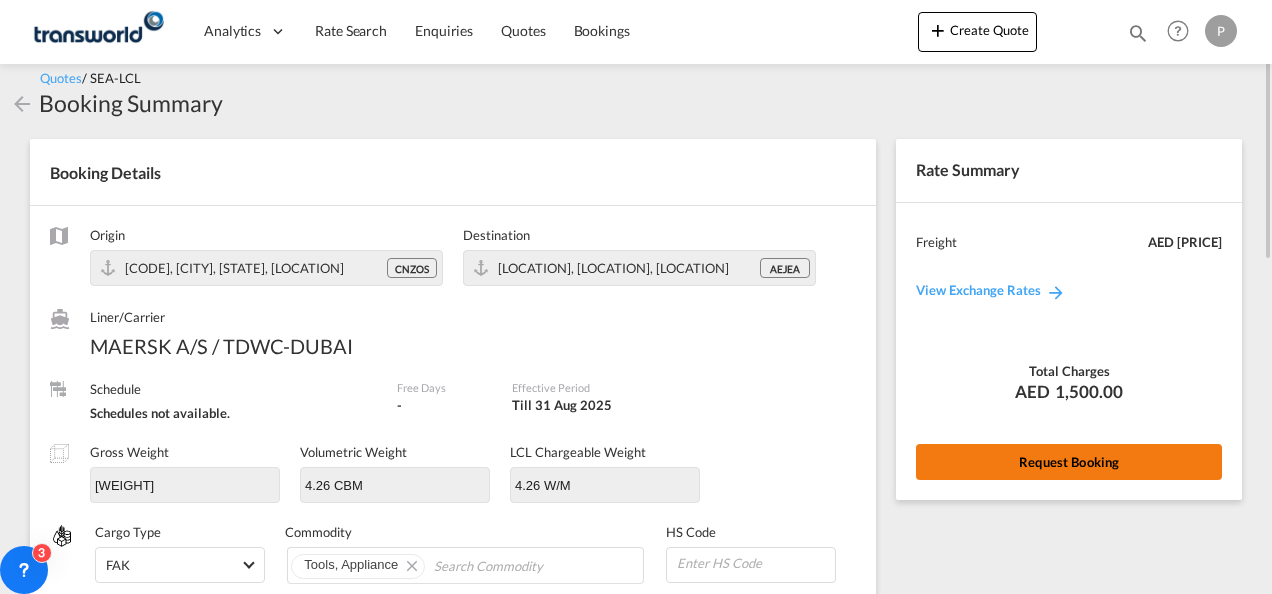 click on "Request Booking" at bounding box center (1069, 462) 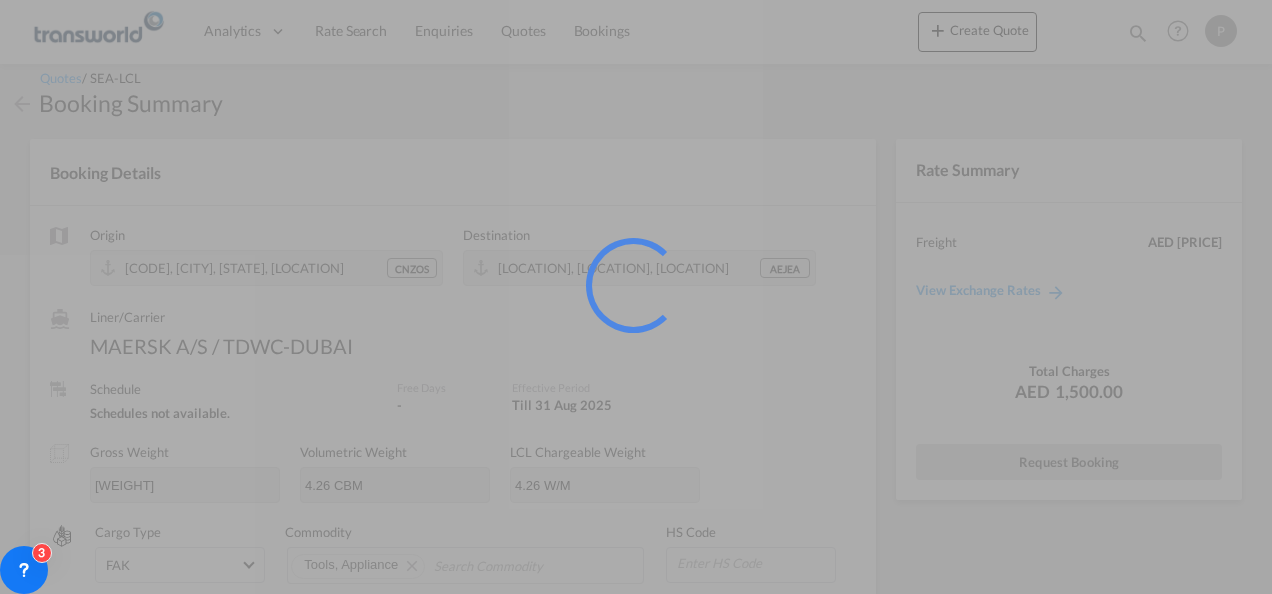 scroll, scrollTop: 37, scrollLeft: 0, axis: vertical 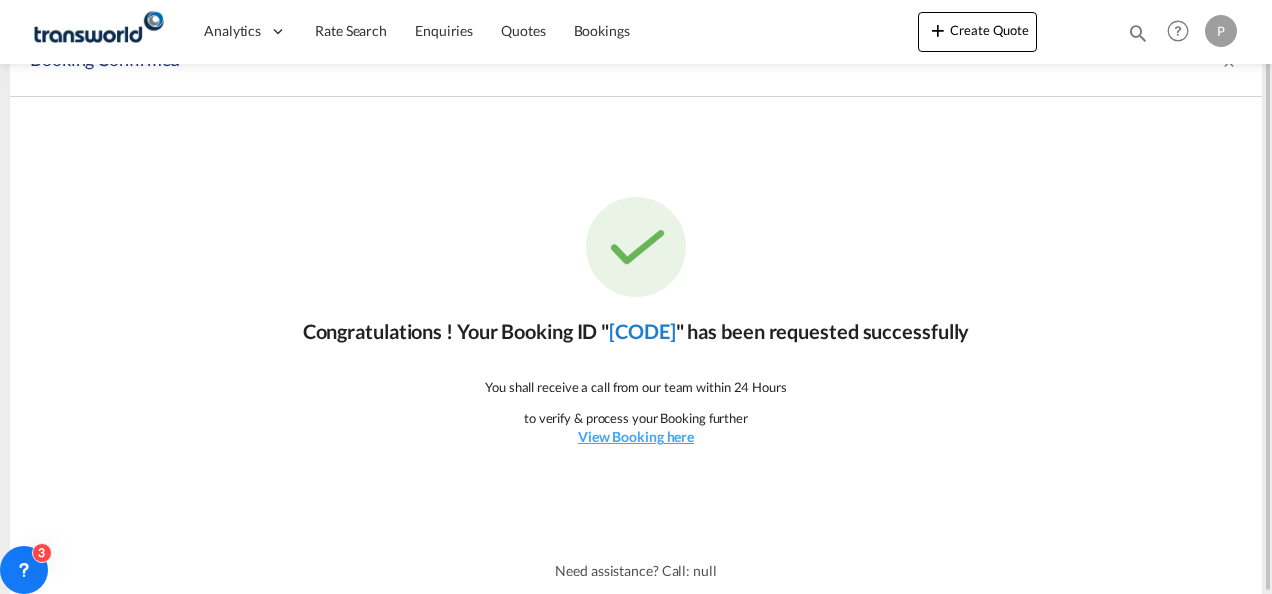 click on "[CODE]" 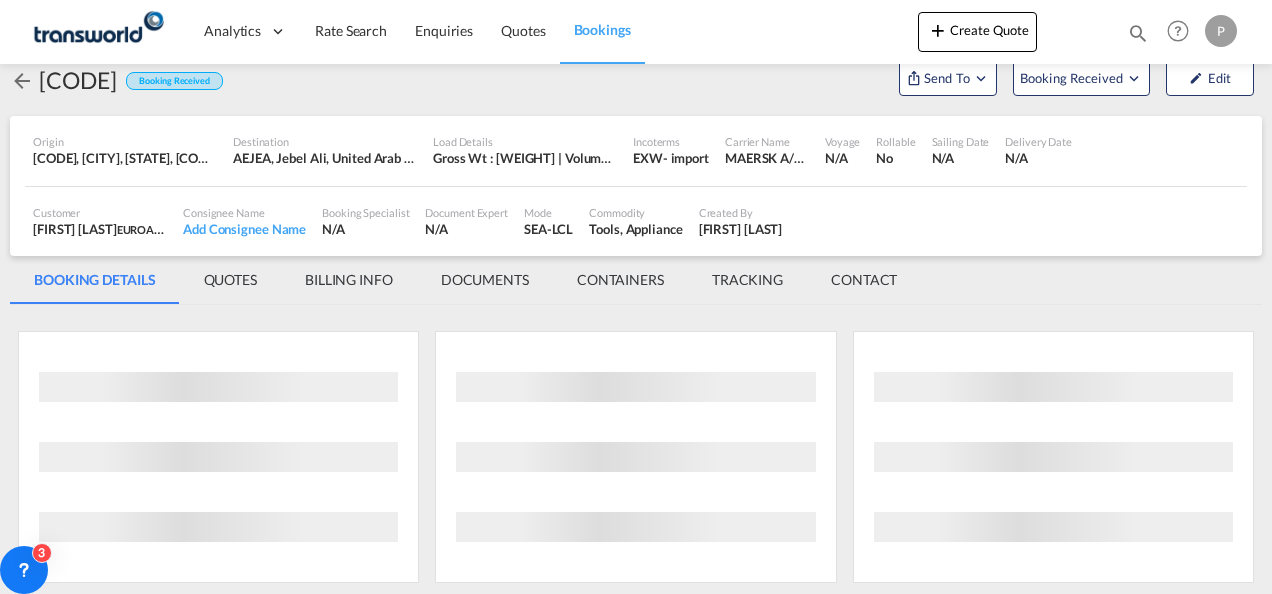 scroll, scrollTop: 1176, scrollLeft: 0, axis: vertical 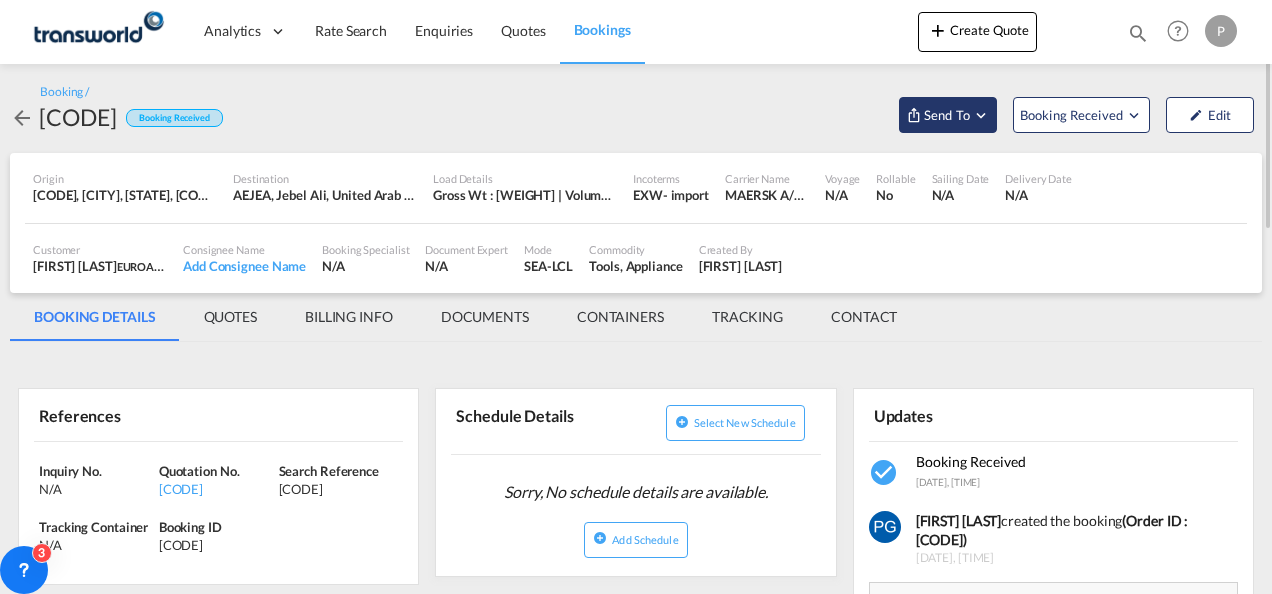 click on "Send To" at bounding box center [947, 115] 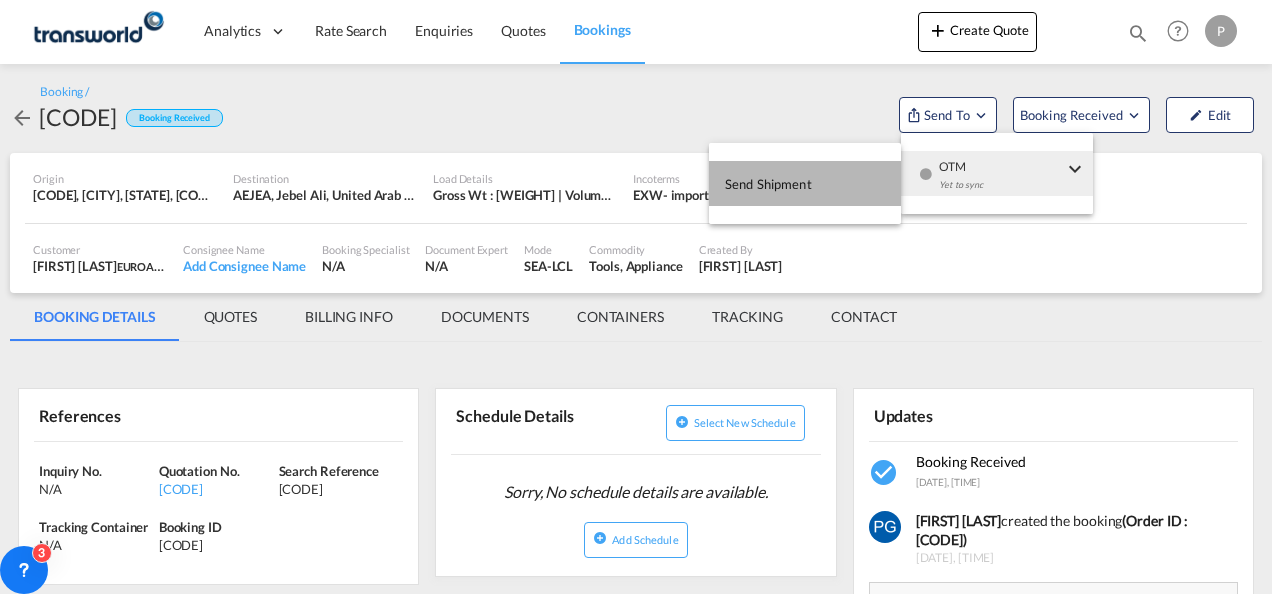 click on "Send Shipment" at bounding box center [805, 183] 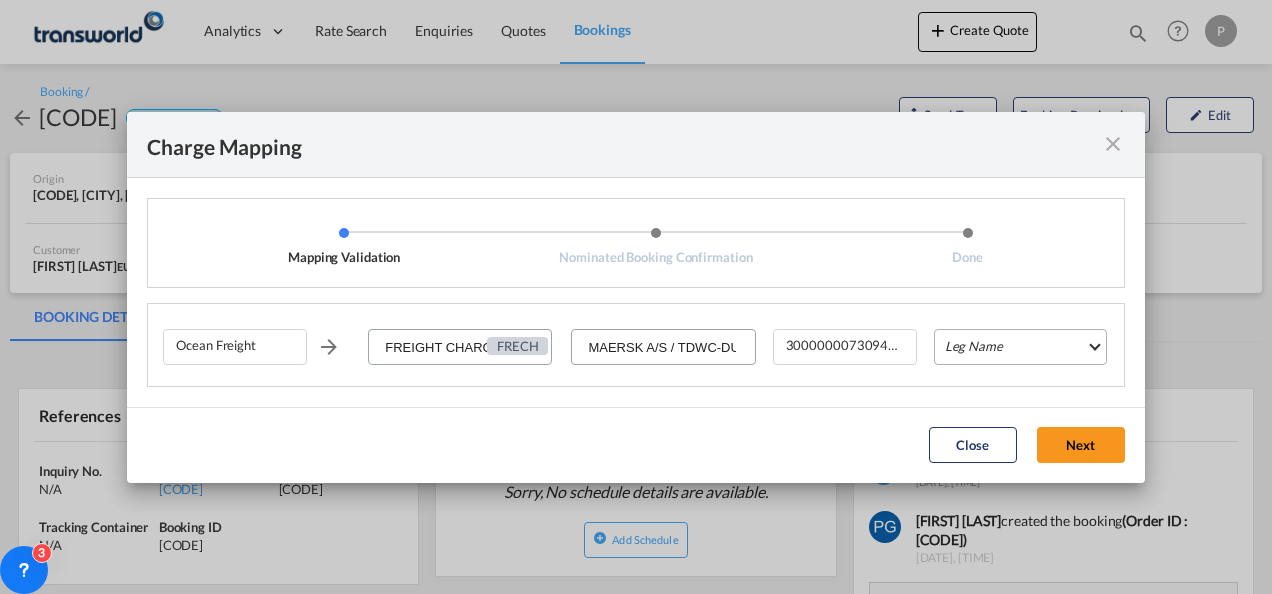 click on "Leg Name HANDLING ORIGIN VESSEL HANDLING DESTINATION OTHERS TL PICK UP CUSTOMS ORIGIN CUSTOMS DESTINATION TL DELIVERY" at bounding box center [1020, 347] 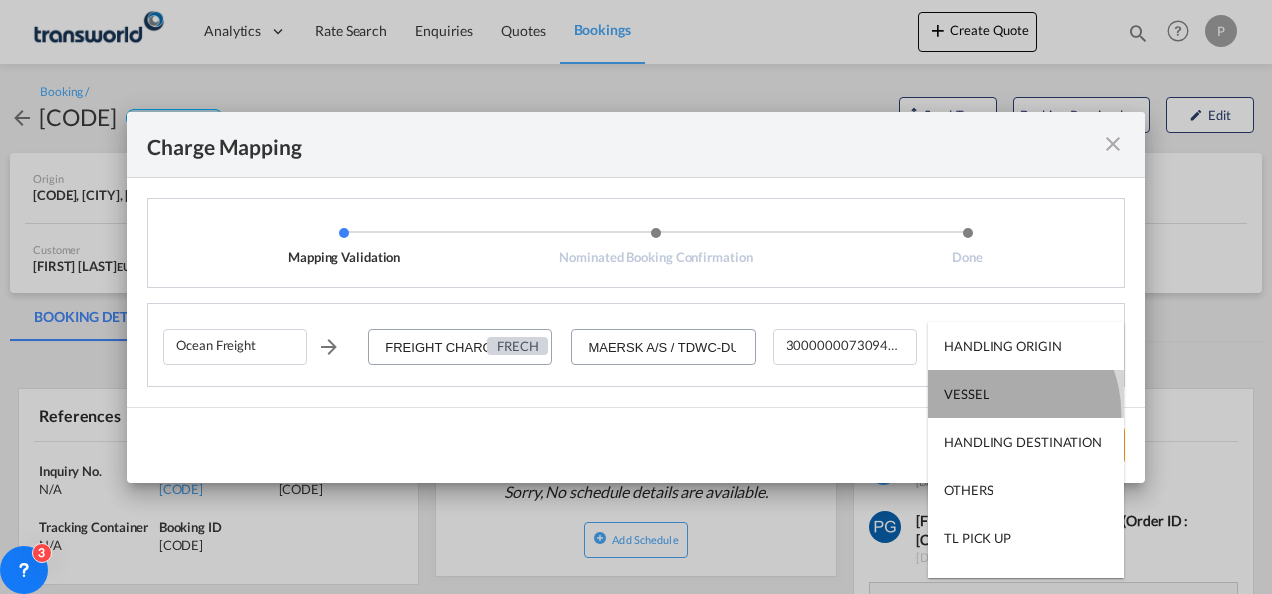 click on "VESSEL" at bounding box center (1026, 394) 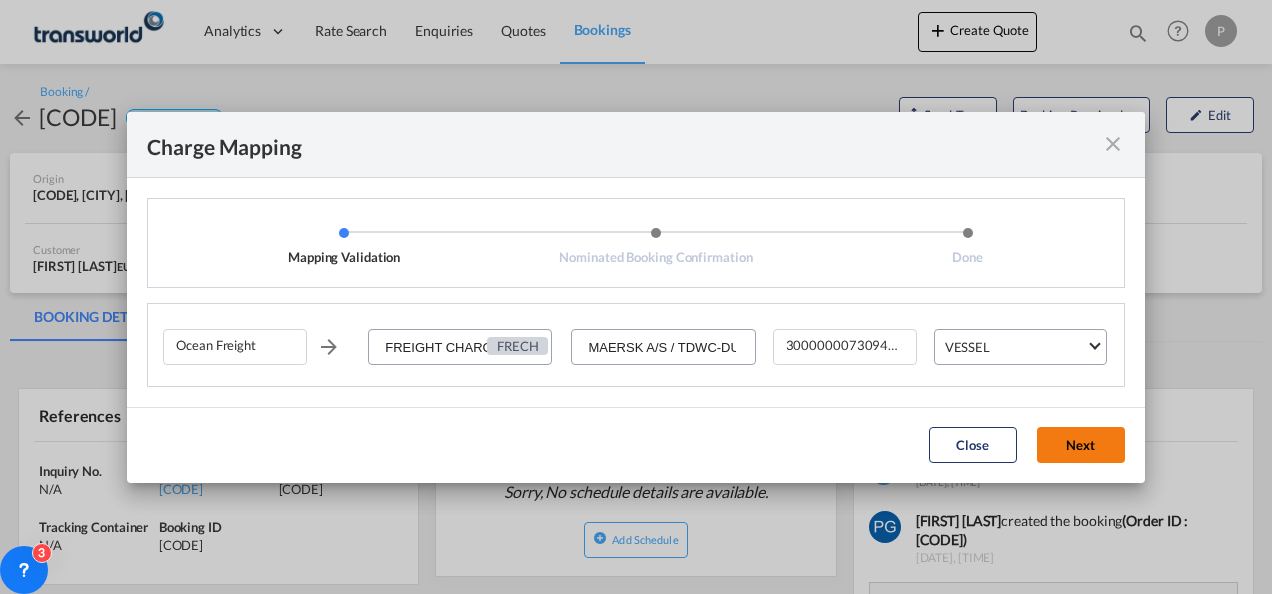 click on "Next" 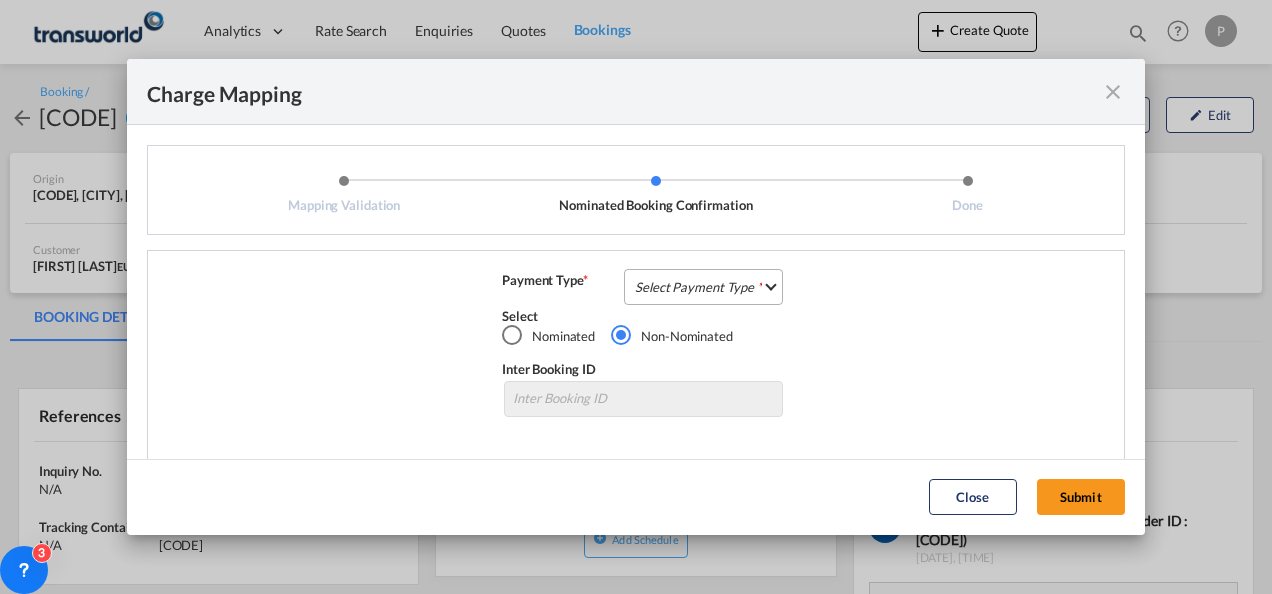 click on "Select Payment Type
COLLECT
PREPAID" at bounding box center (703, 287) 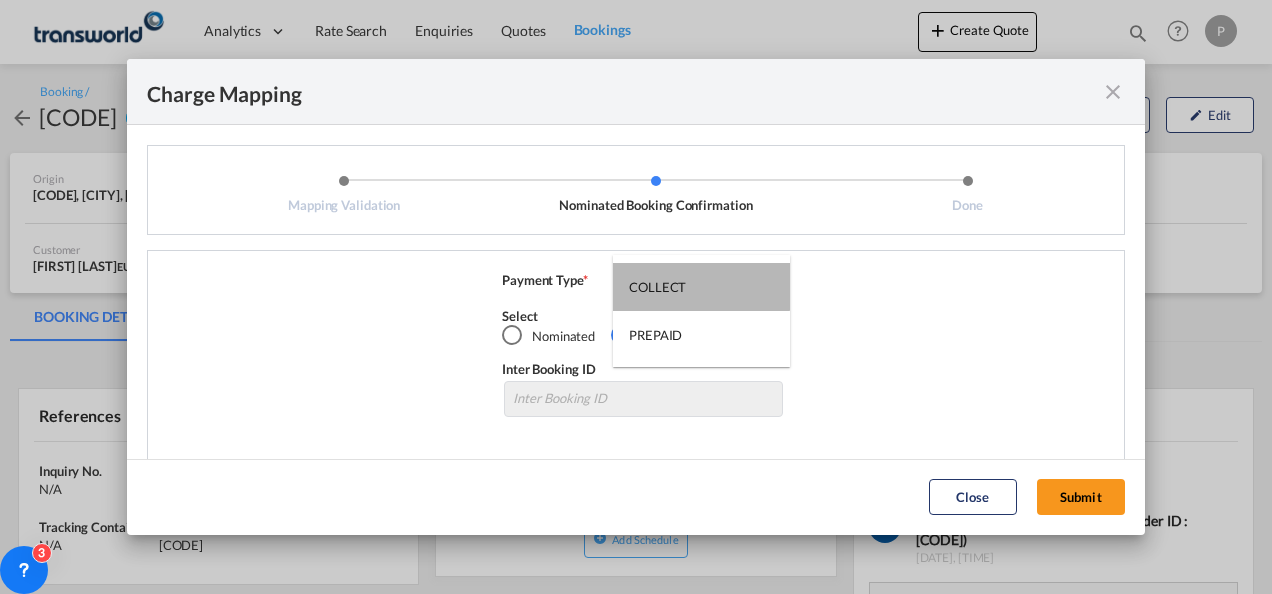 click on "COLLECT" at bounding box center [701, 287] 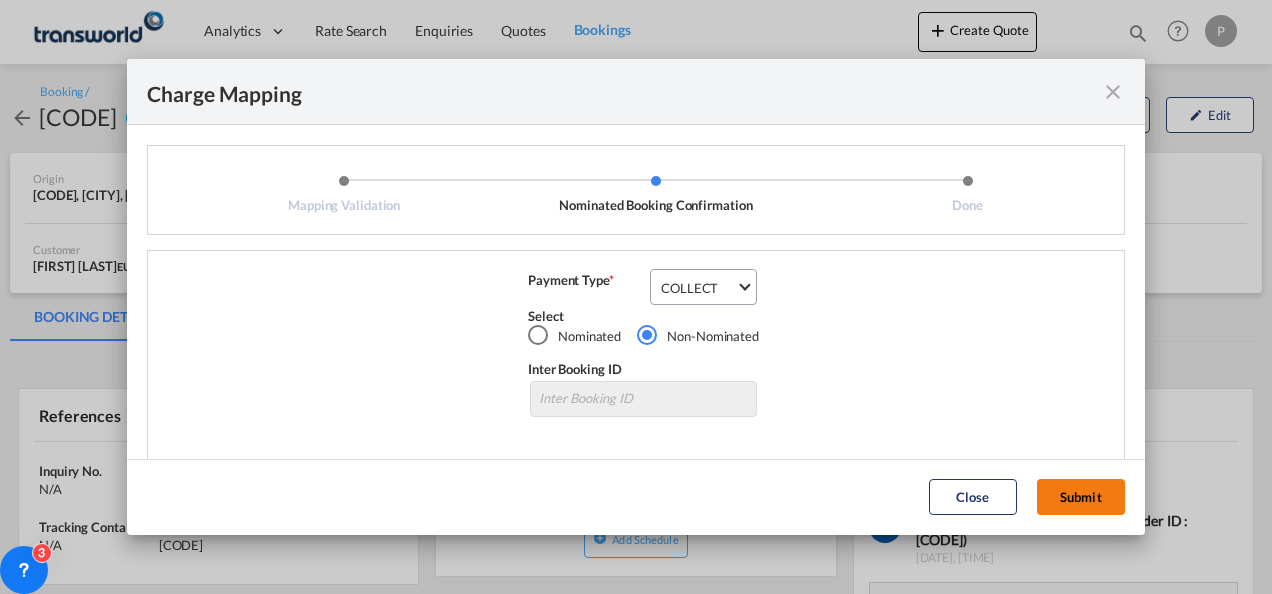 click on "Submit" 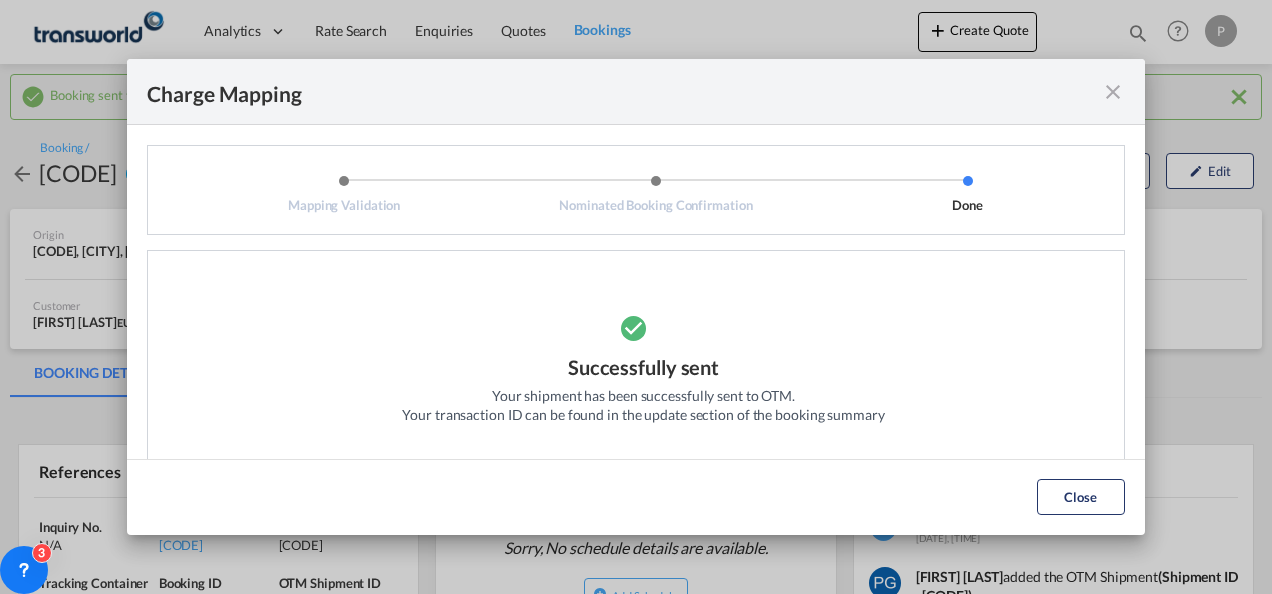 click at bounding box center [1113, 92] 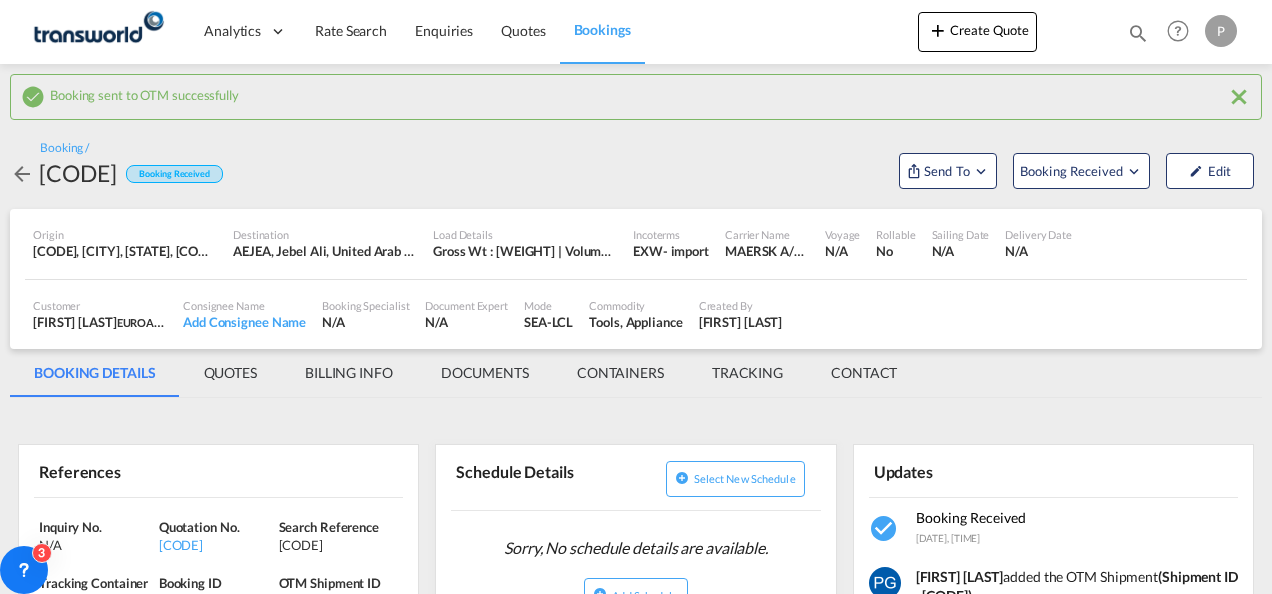scroll, scrollTop: 116, scrollLeft: 0, axis: vertical 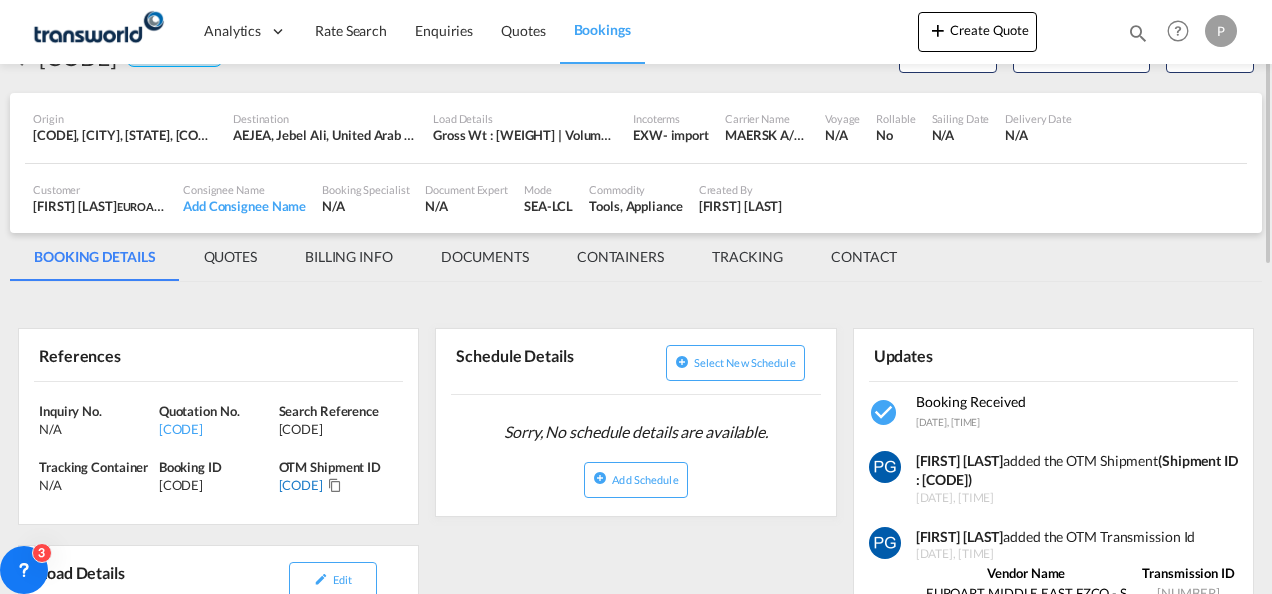 drag, startPoint x: 39, startPoint y: 358, endPoint x: 366, endPoint y: 486, distance: 351.15952 